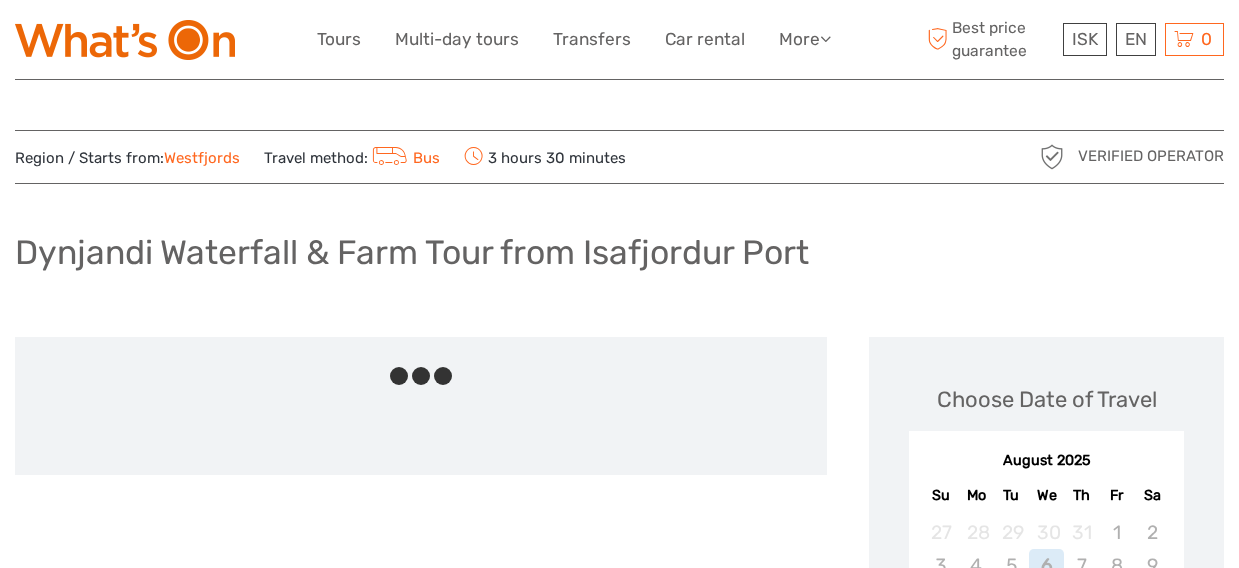 scroll, scrollTop: 0, scrollLeft: 0, axis: both 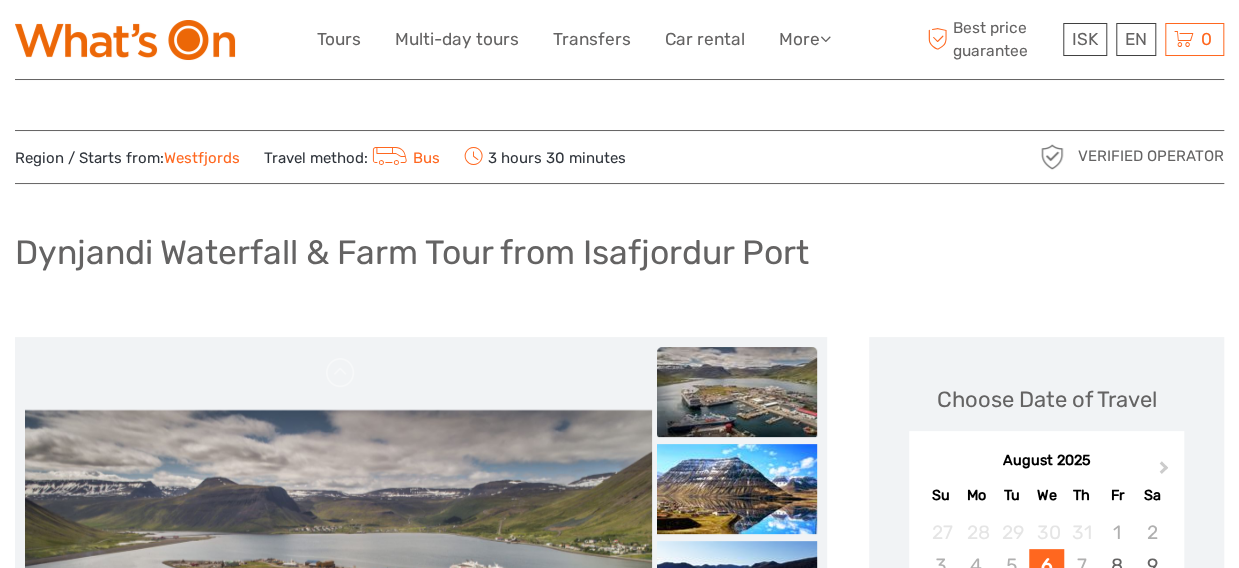 click at bounding box center [737, 392] 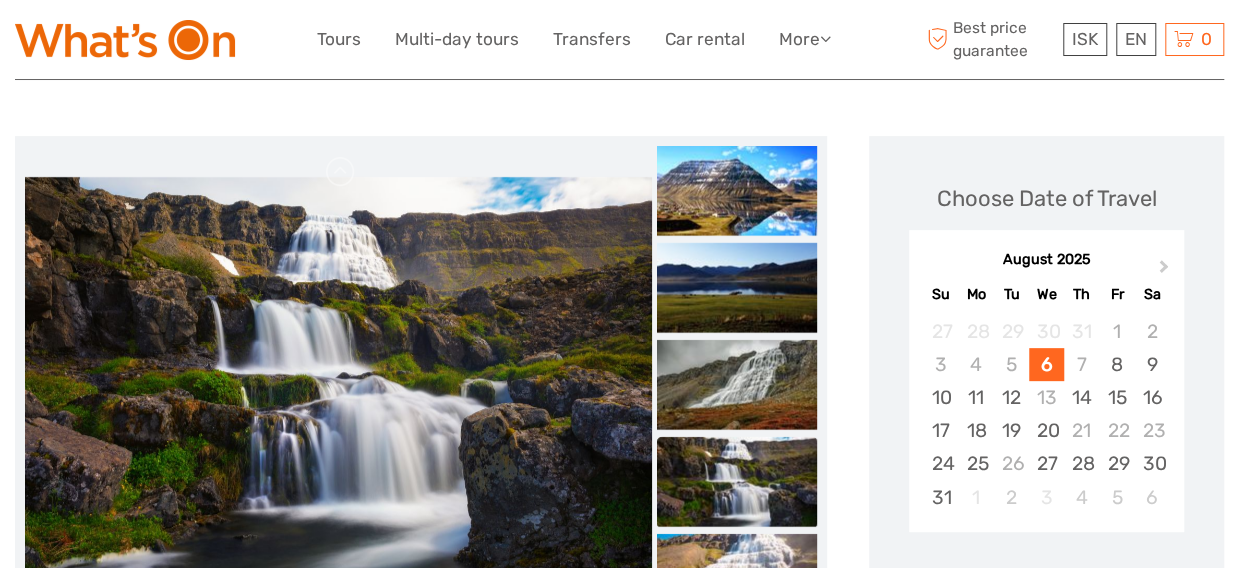 scroll, scrollTop: 208, scrollLeft: 0, axis: vertical 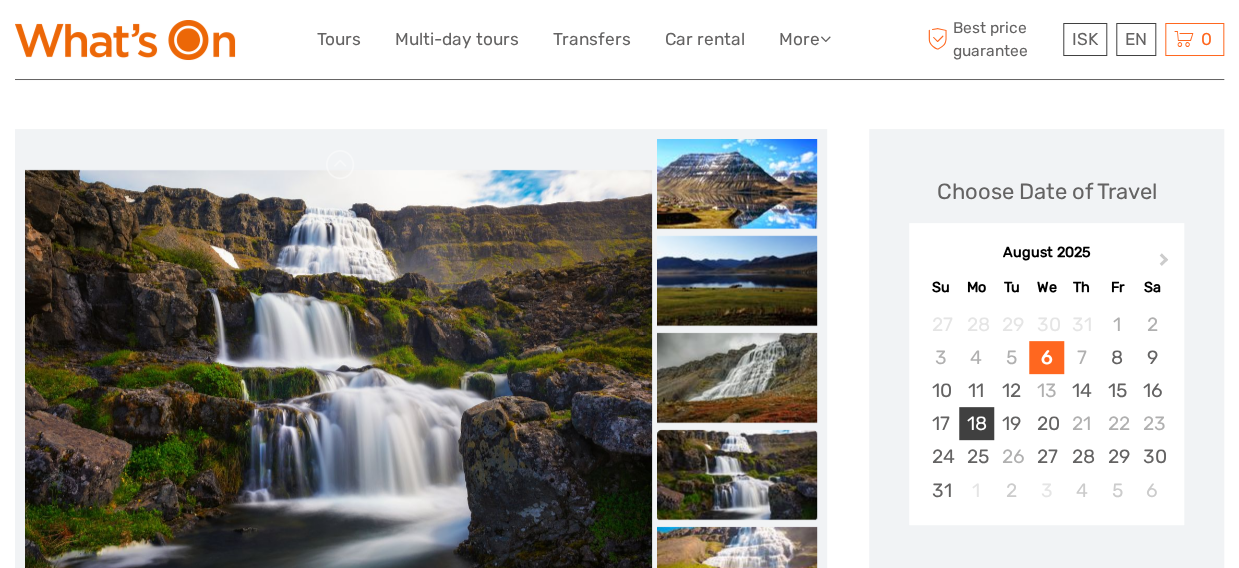 click on "18" at bounding box center (976, 423) 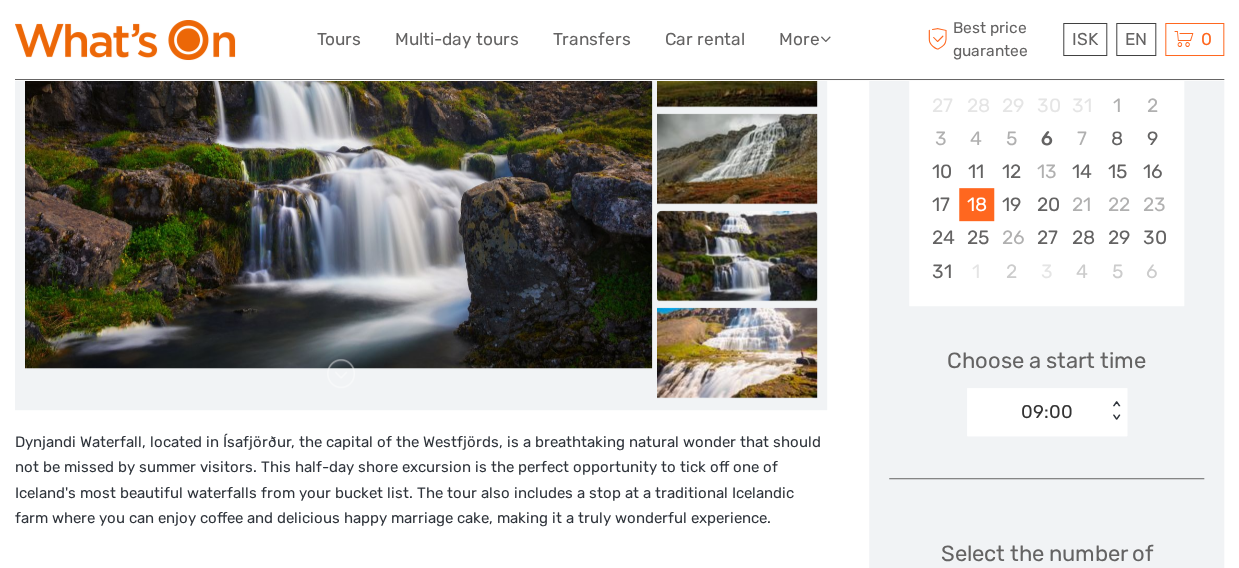 scroll, scrollTop: 445, scrollLeft: 0, axis: vertical 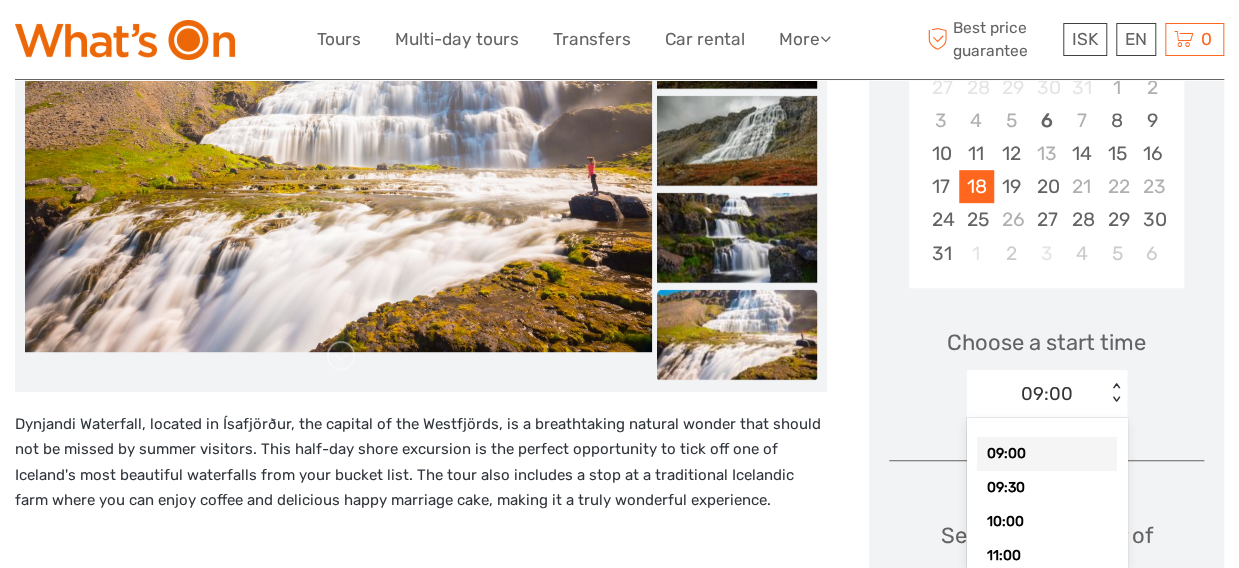 click on "11:00" at bounding box center [1047, 556] 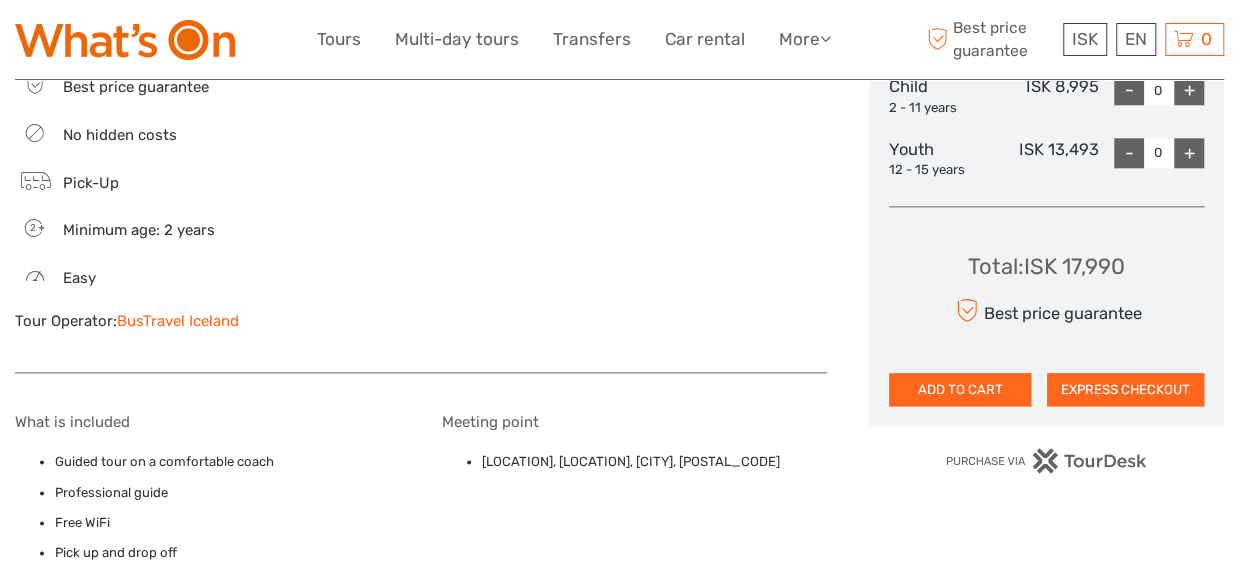 scroll, scrollTop: 1071, scrollLeft: 0, axis: vertical 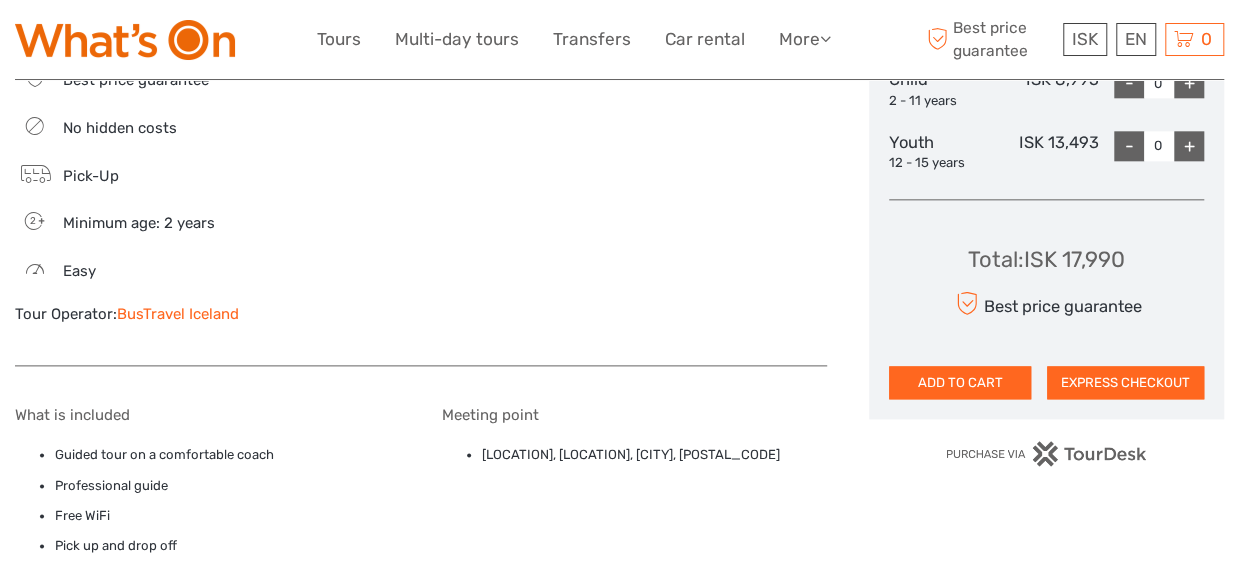 click on "ADD TO CART" at bounding box center (960, 383) 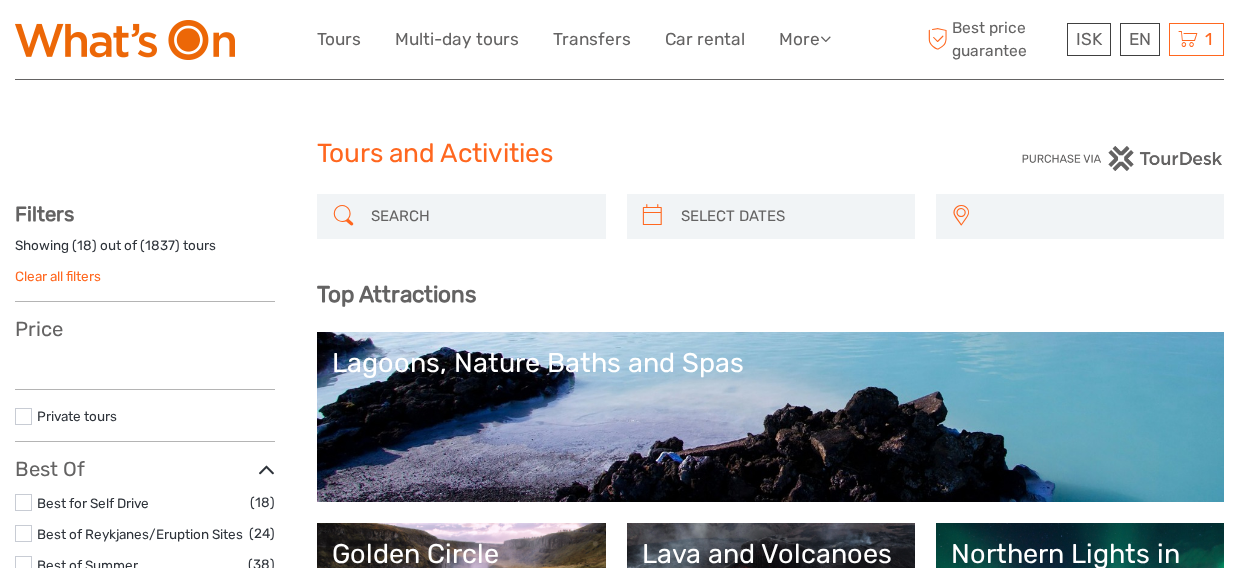 select 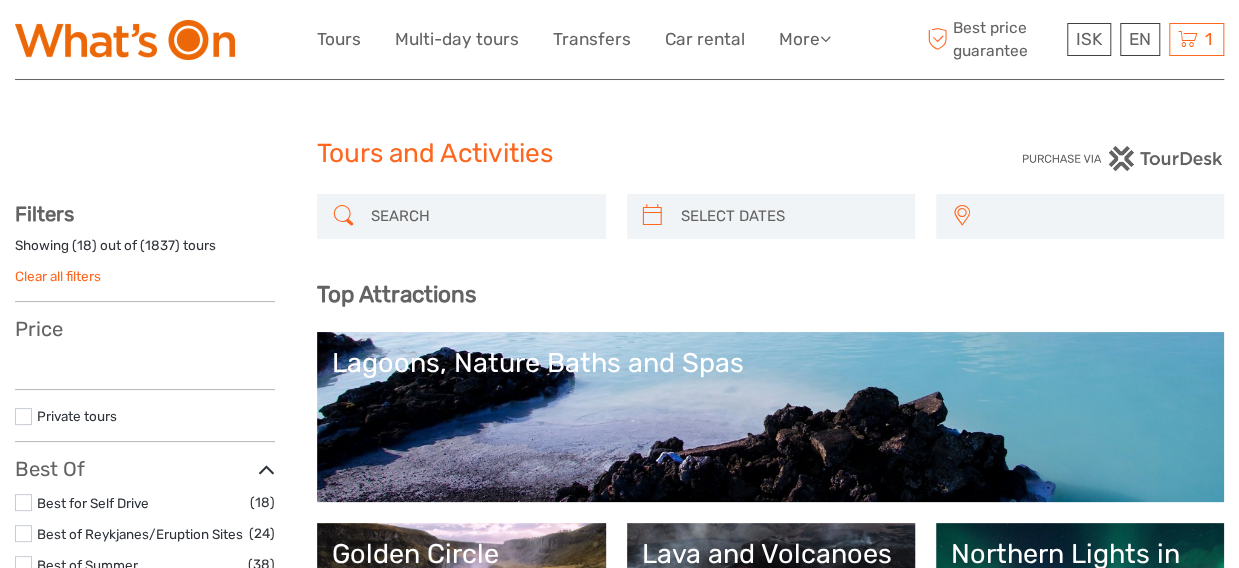 select 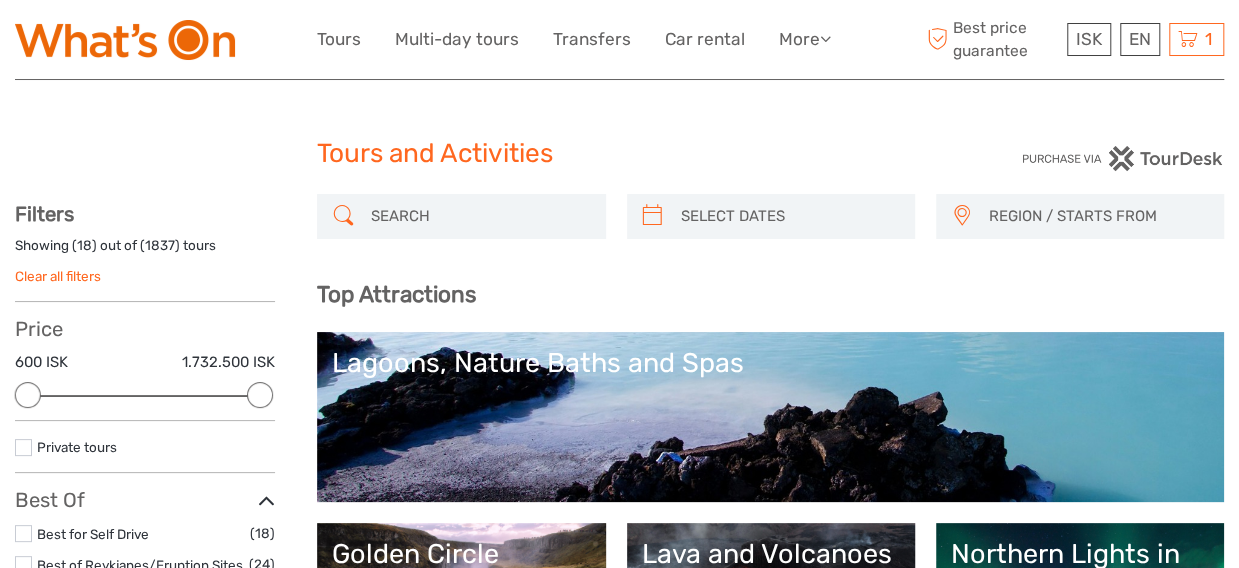 scroll, scrollTop: 0, scrollLeft: 0, axis: both 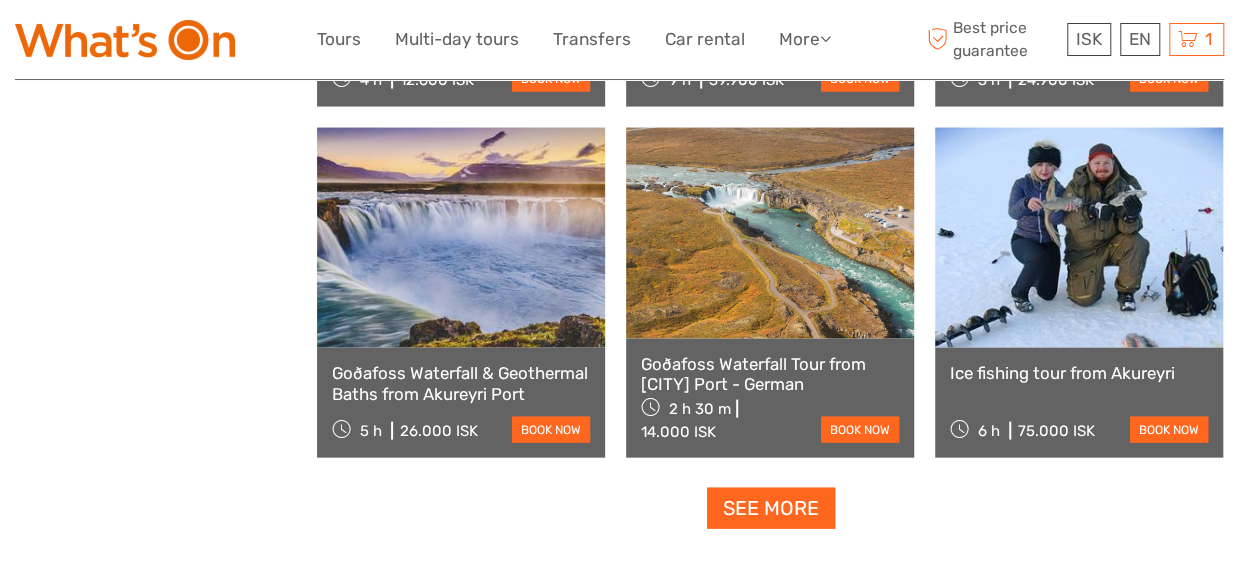 type on "akureyri" 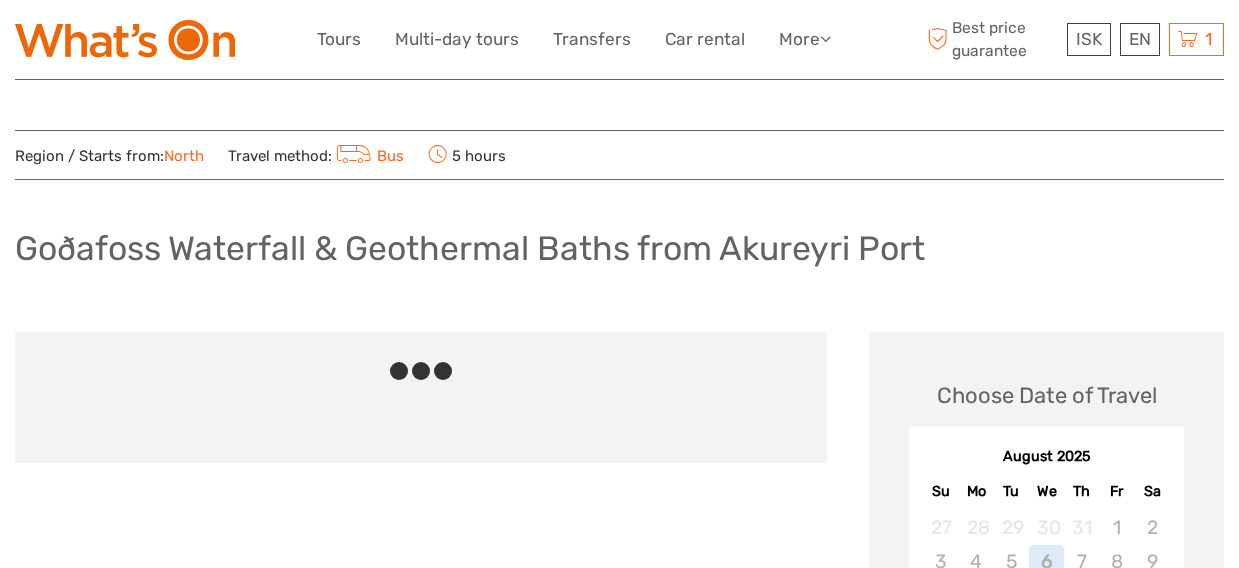 scroll, scrollTop: 0, scrollLeft: 0, axis: both 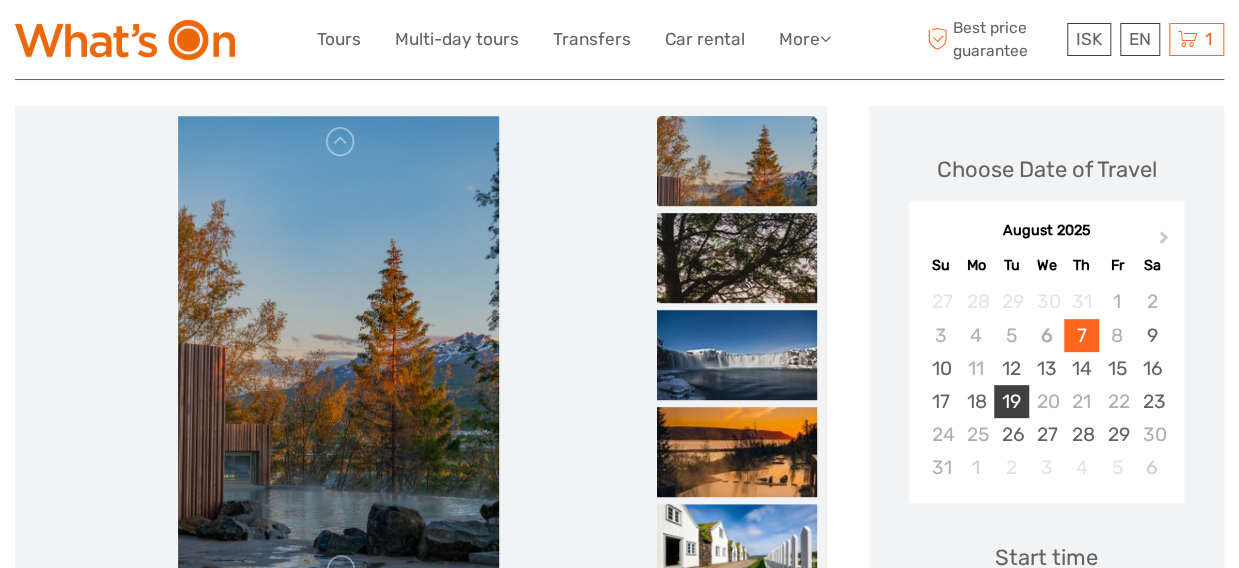 click on "19" at bounding box center (1011, 401) 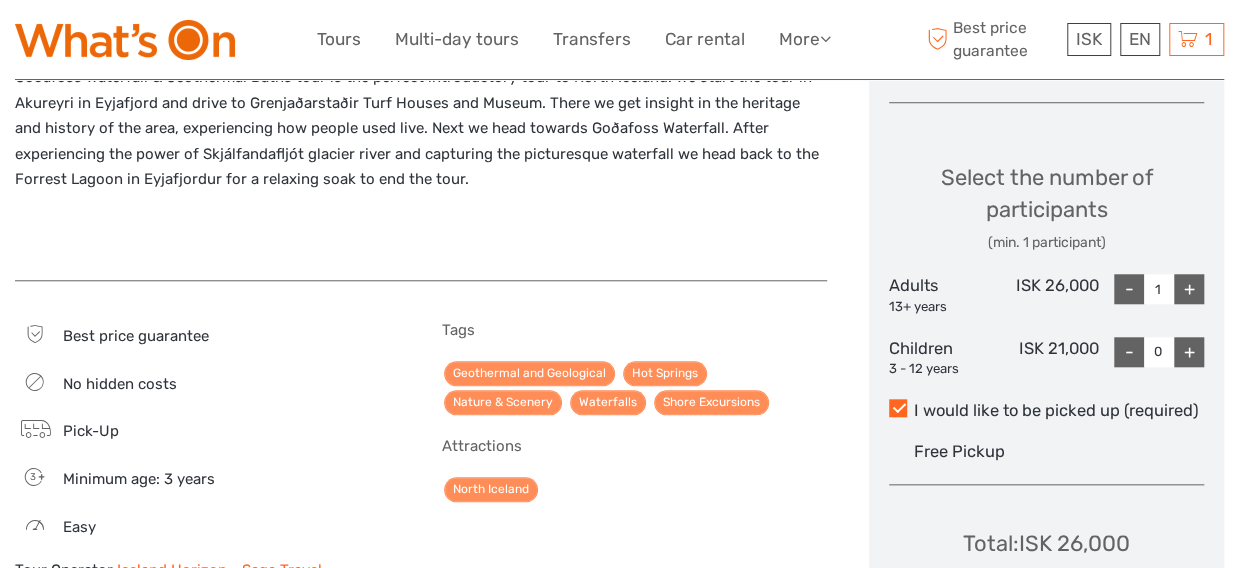 scroll, scrollTop: 801, scrollLeft: 0, axis: vertical 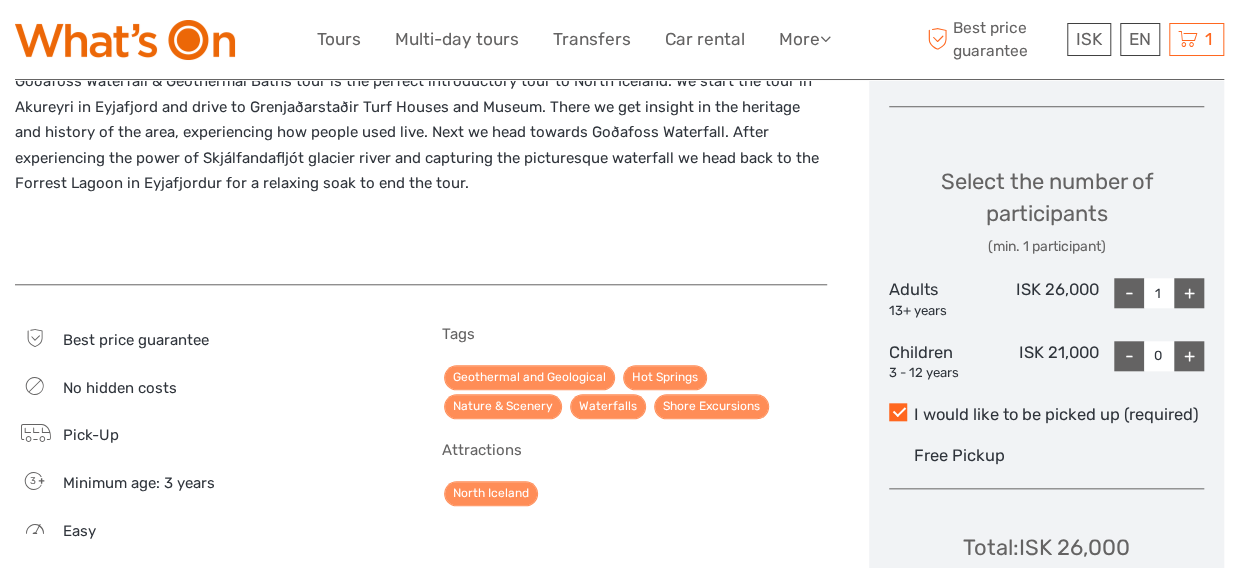 click on "Choose Date of Travel Next Month August 2025 Su Mo Tu We Th Fr Sa 27 28 29 30 31 1 2 3 4 5 6 7 8 9 10 11 12 13 14 15 16 17 18 19 20 21 22 23 24 25 26 27 28 29 30 31 1 2 3 4 5 6 Start time 10:00 Select the number of participants (min. 1 participant) Adults 13+ years ISK 26,000 - 1 + Children 3 - 12 years ISK 21,000 - 0 + I would like to be picked up (required) Free Pickup Total :  ISK 26,000 Best price guarantee ADD TO CART EXPRESS CHECKOUT" at bounding box center [1046, 128] 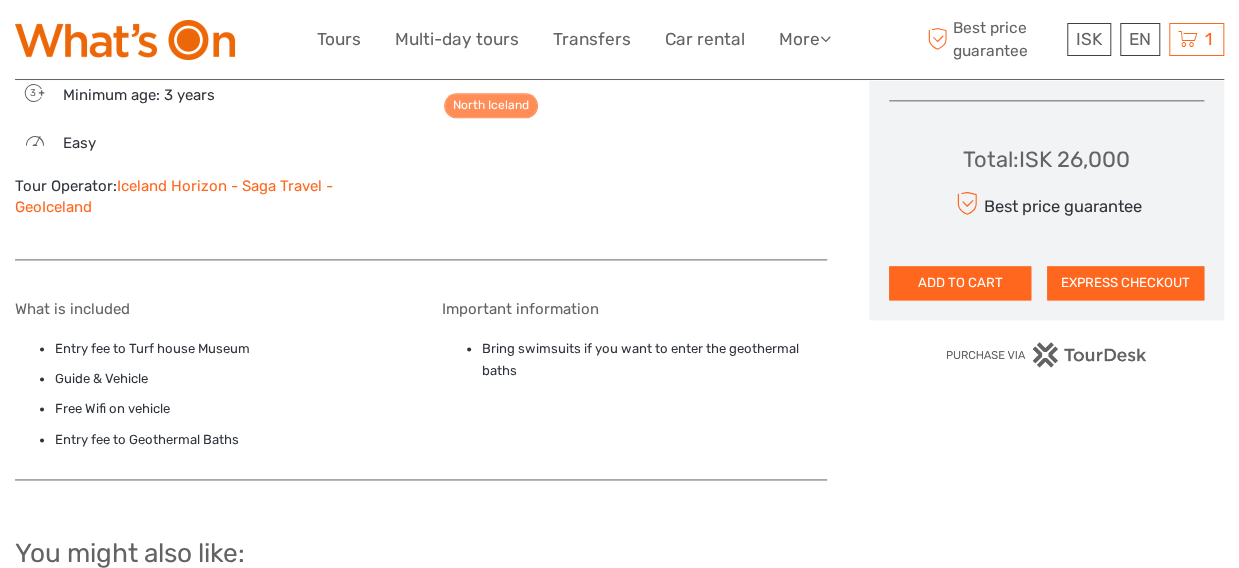 scroll, scrollTop: 1178, scrollLeft: 0, axis: vertical 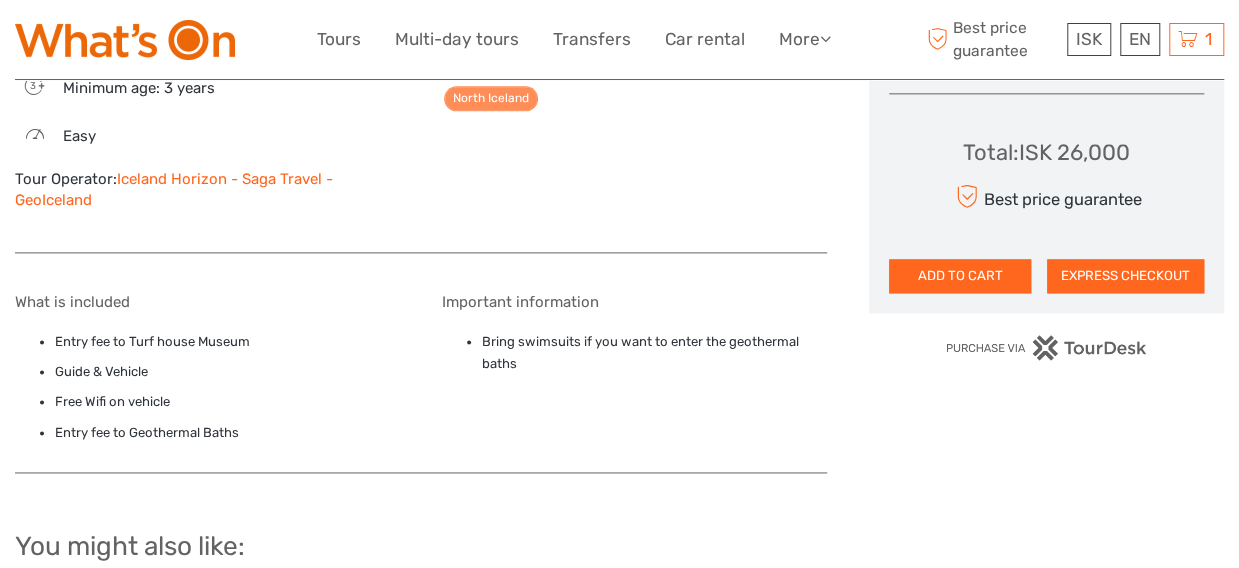 click on "ADD TO CART" at bounding box center (960, 276) 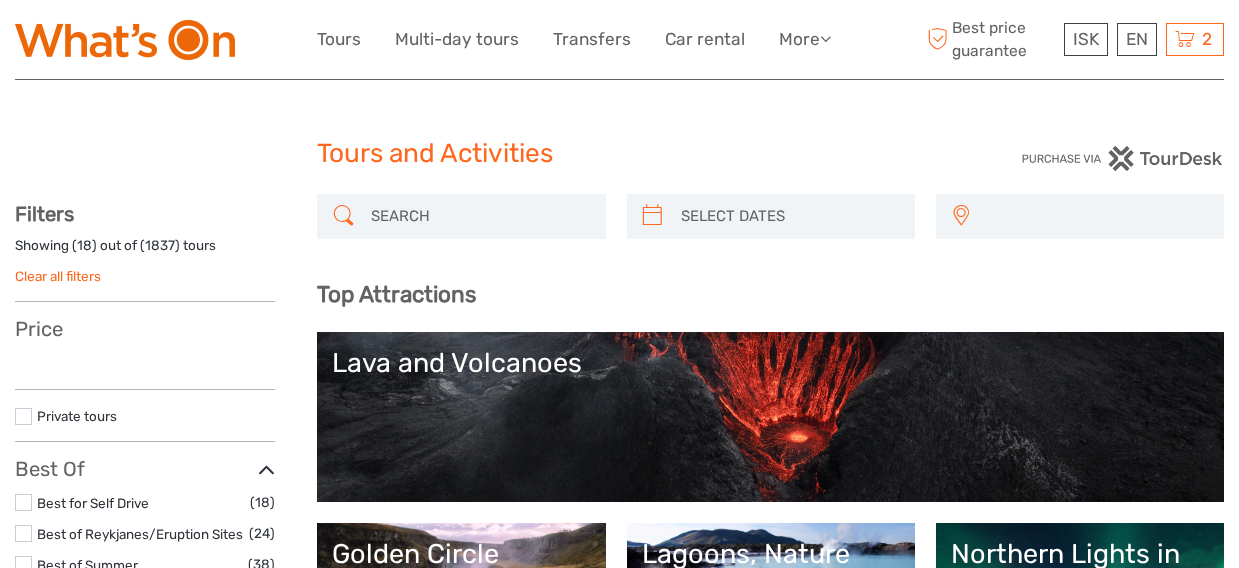 select 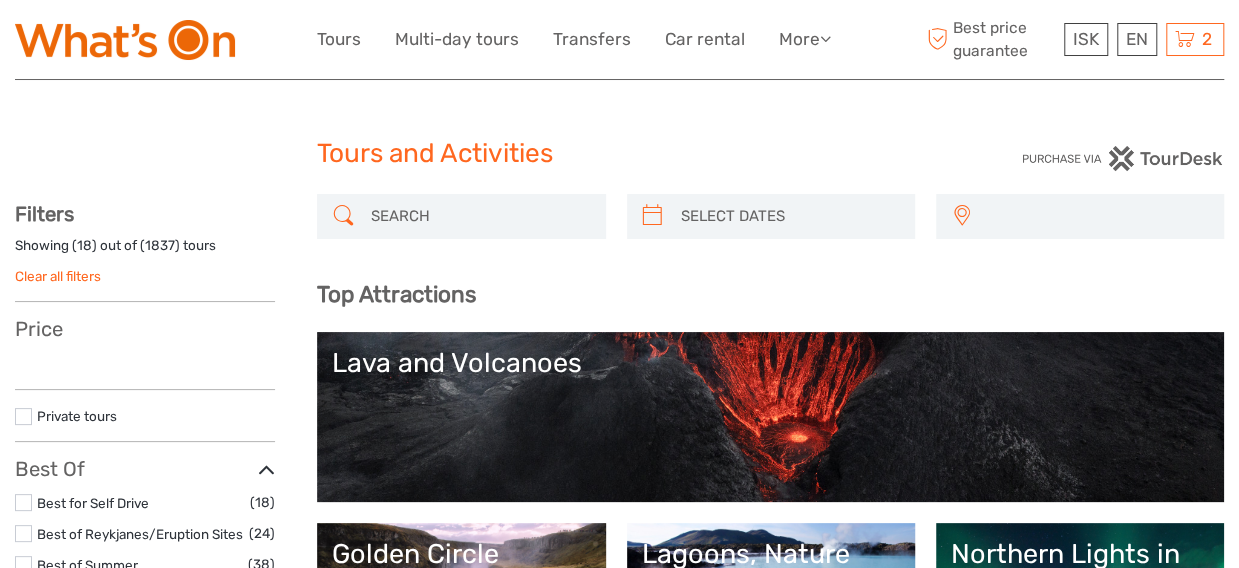 select 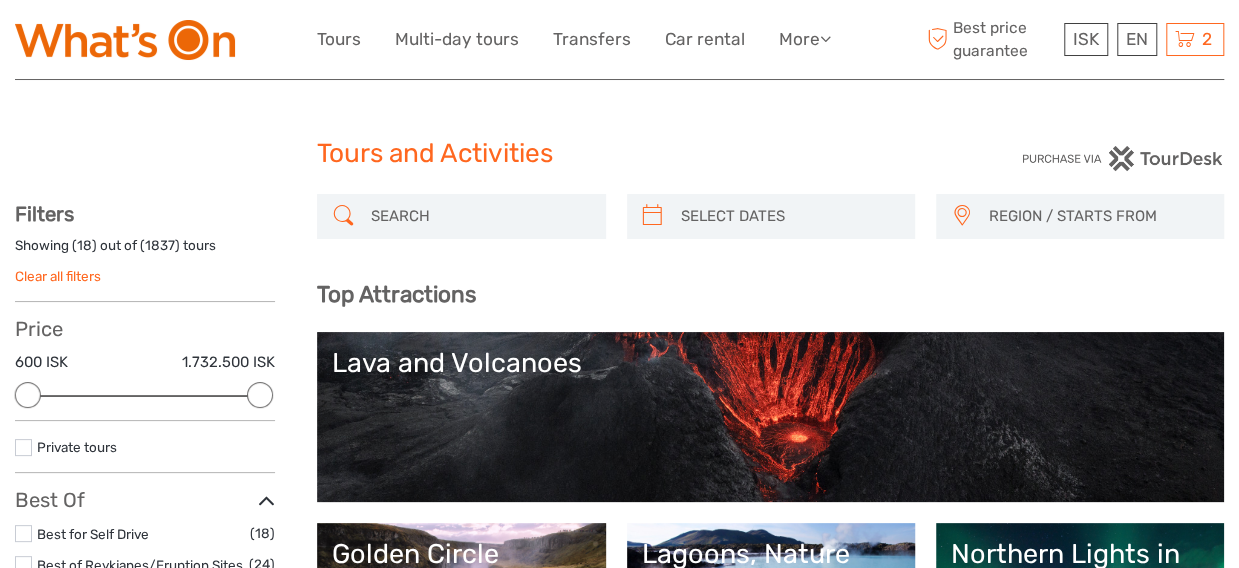 scroll, scrollTop: 0, scrollLeft: 0, axis: both 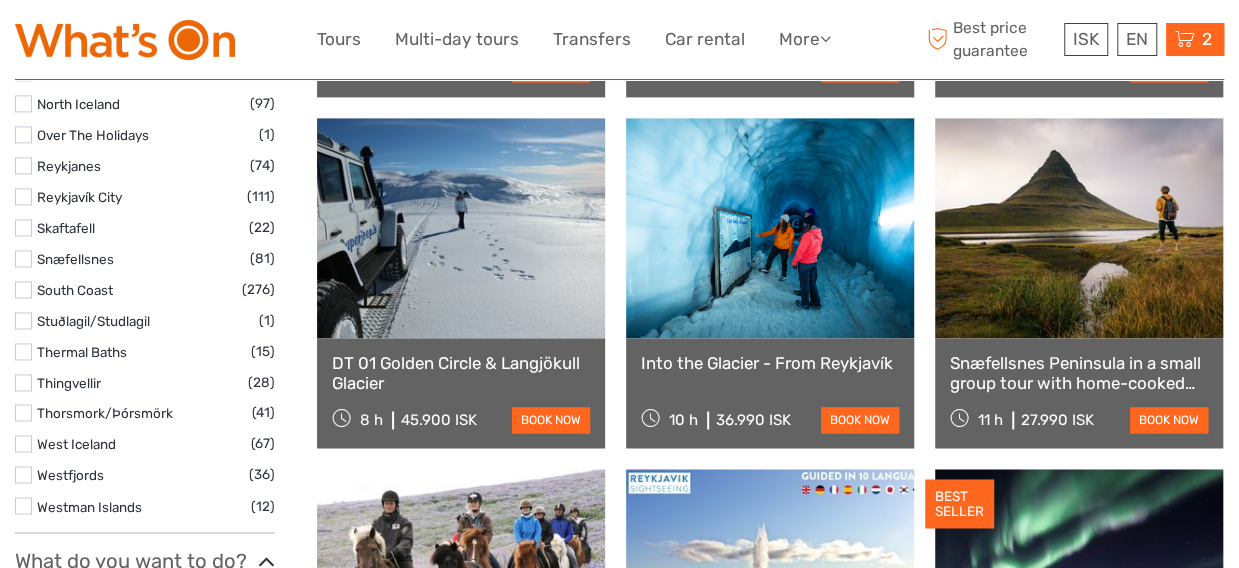 click on "2" at bounding box center (1207, 39) 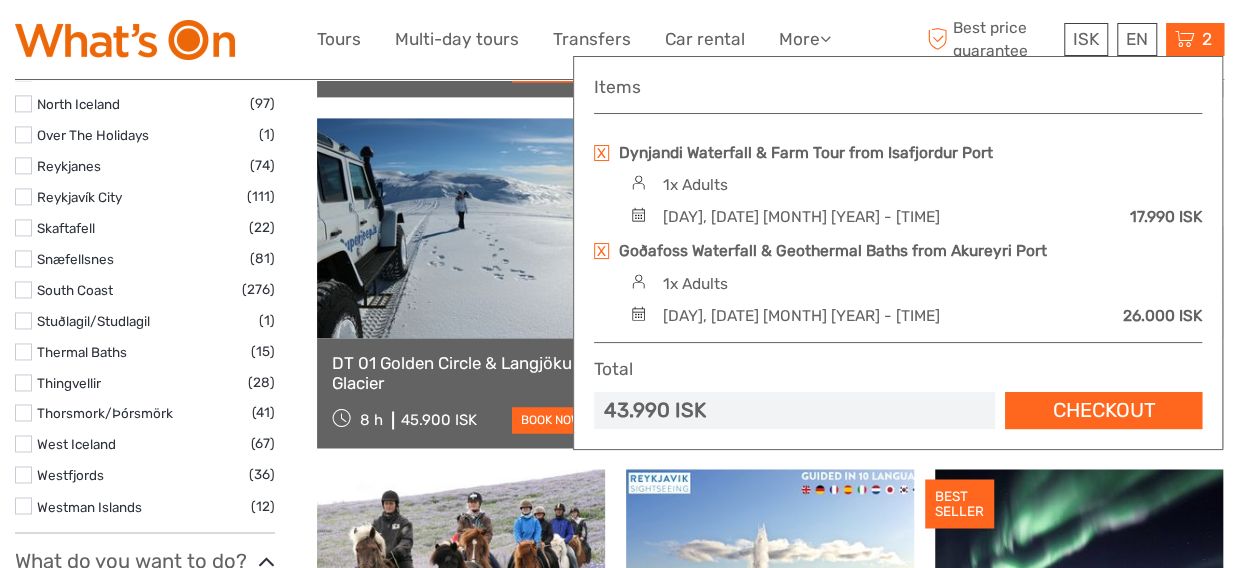 click on "Checkout" at bounding box center [1103, 410] 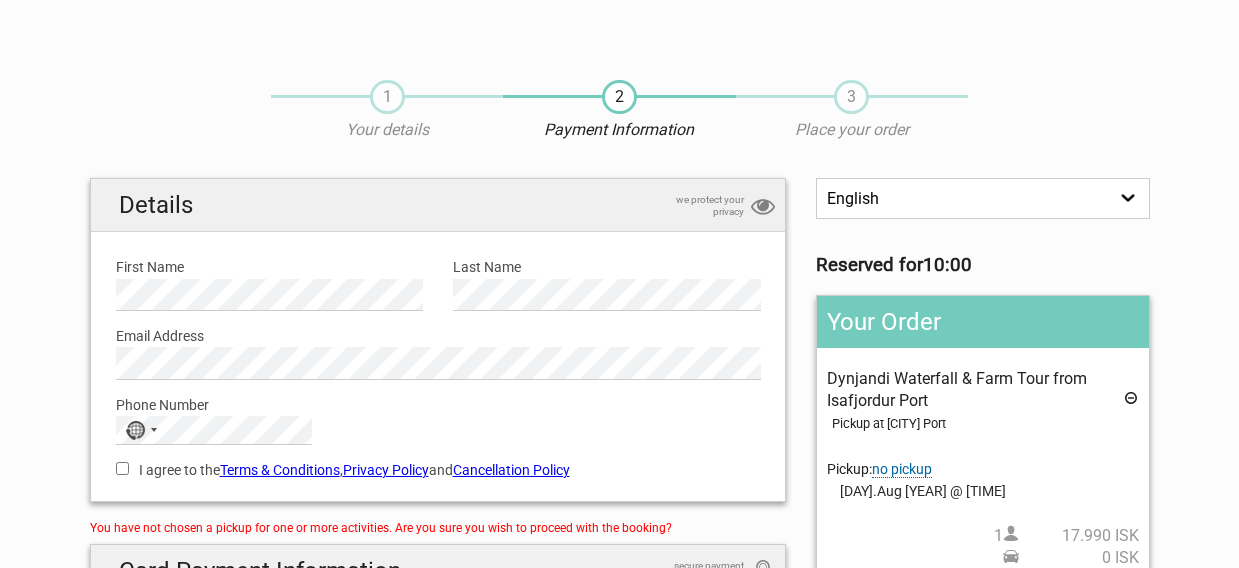 scroll, scrollTop: 0, scrollLeft: 0, axis: both 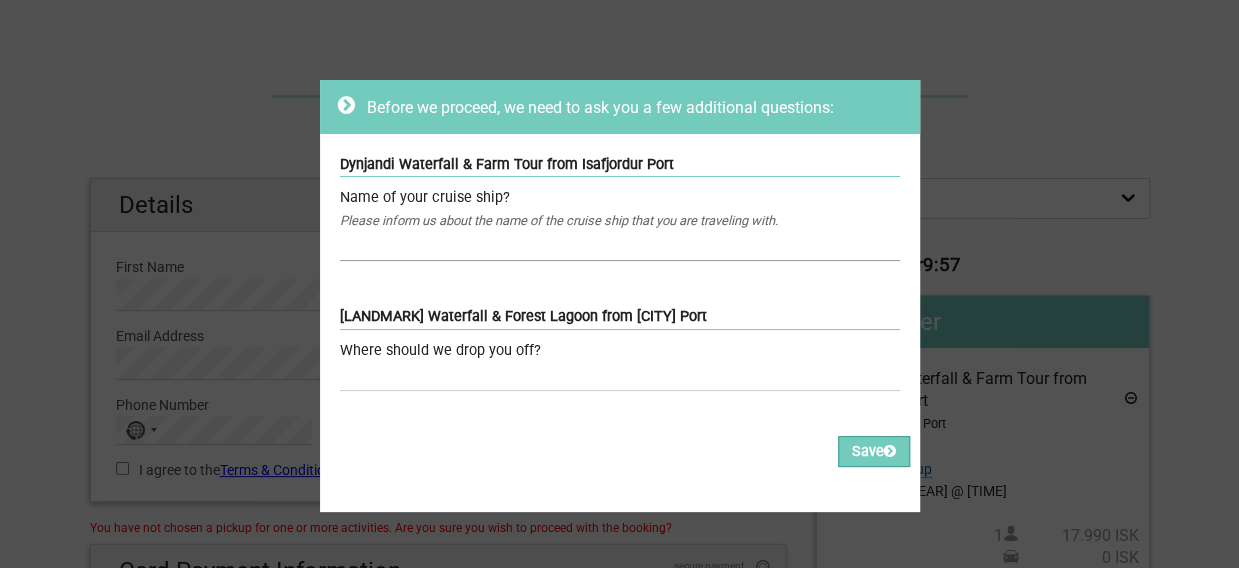 click at bounding box center [620, 246] 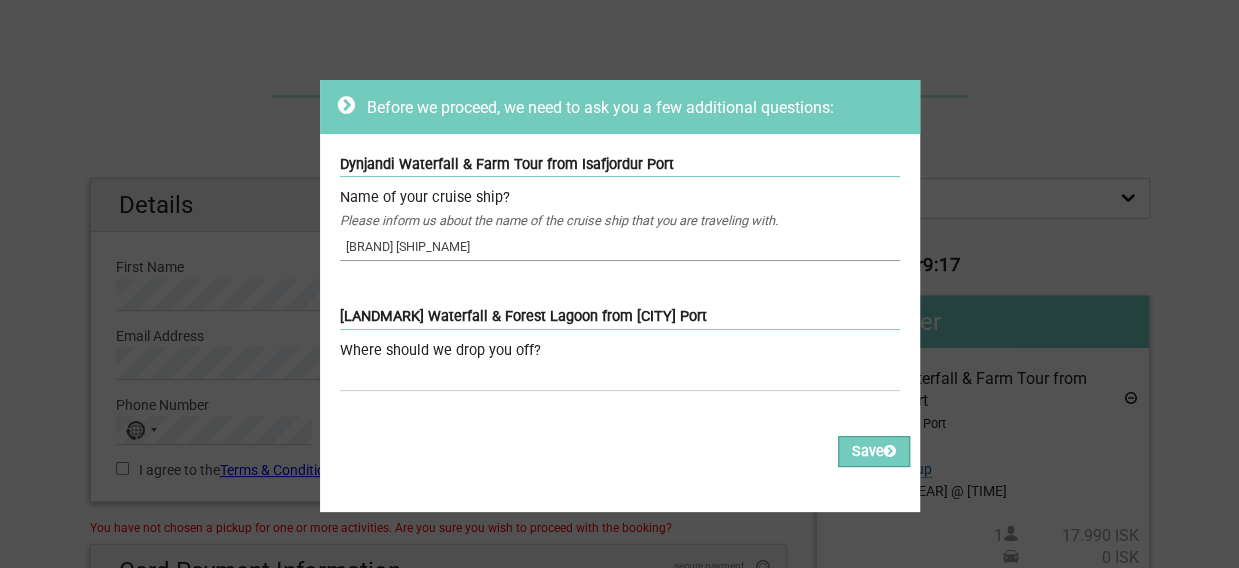 type on "[BRAND] [SHIP_NAME]" 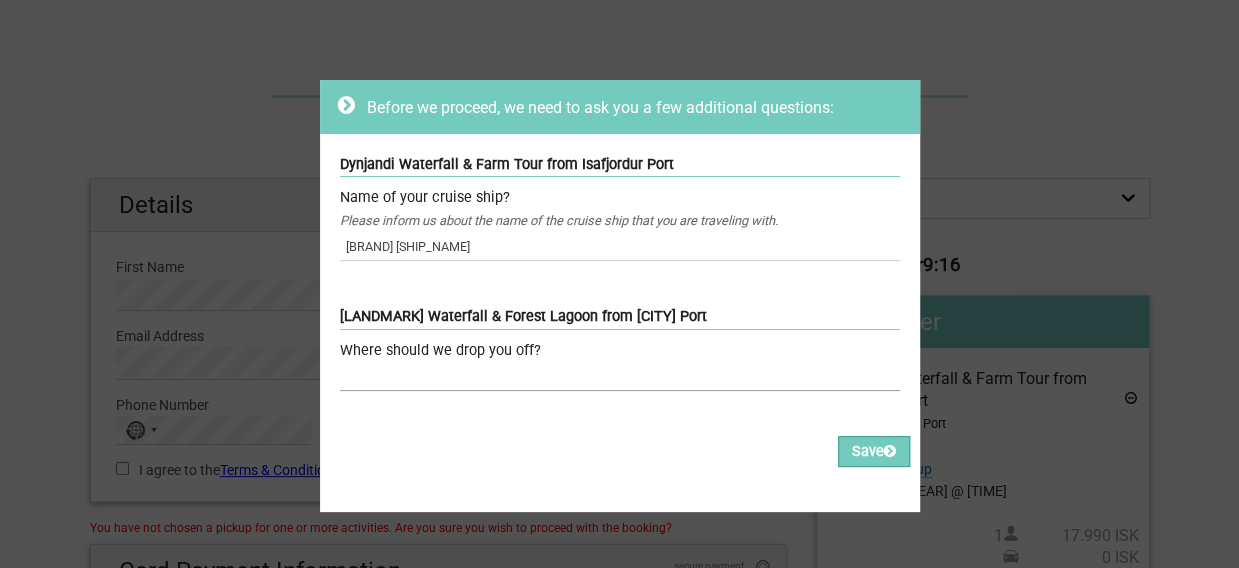 click at bounding box center [620, 376] 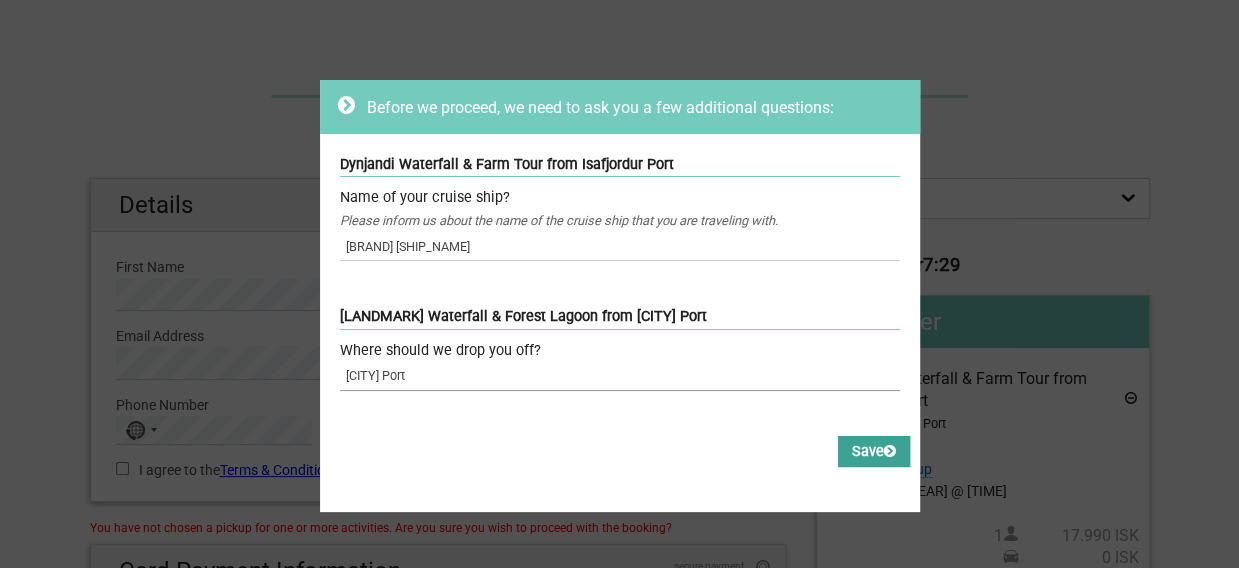 type on "[CITY] Port" 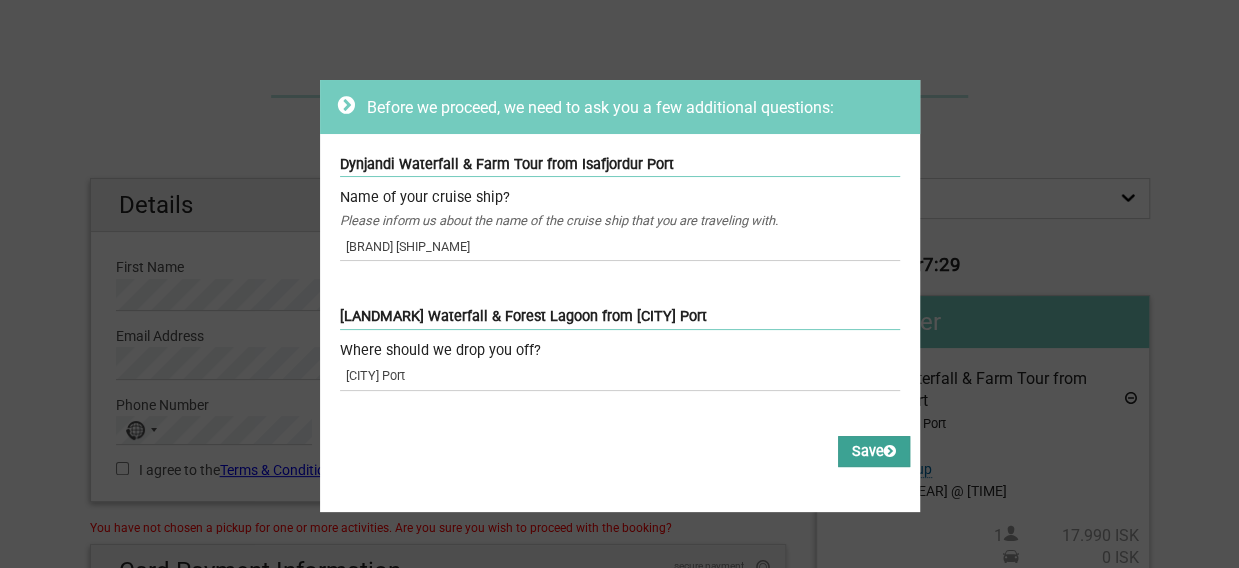 click on "Save" at bounding box center [874, 451] 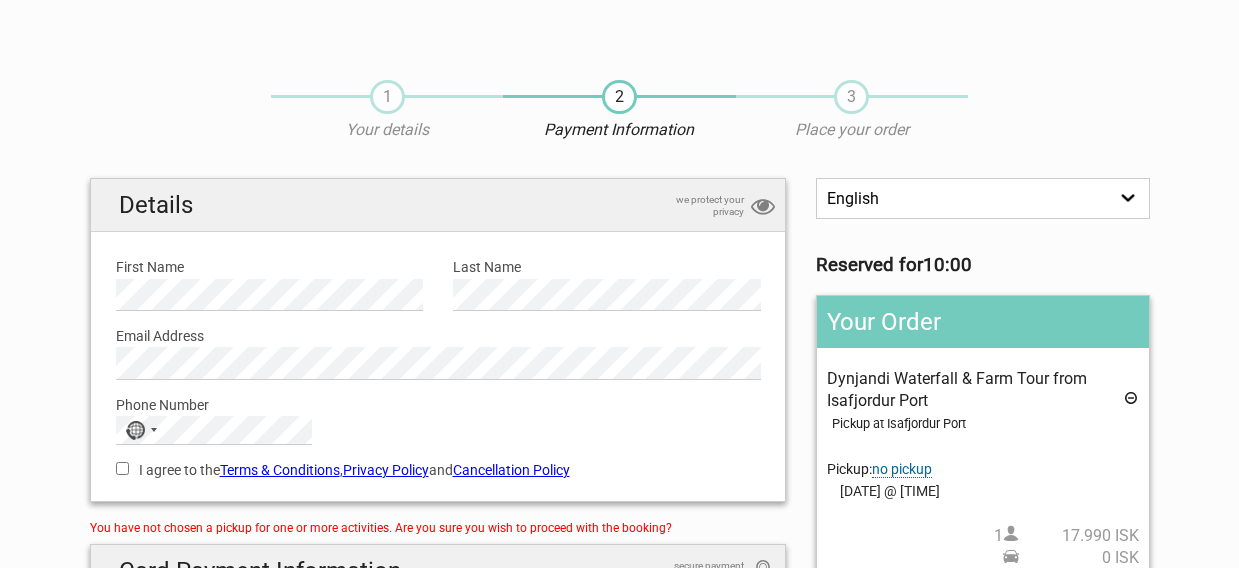 scroll, scrollTop: 0, scrollLeft: 0, axis: both 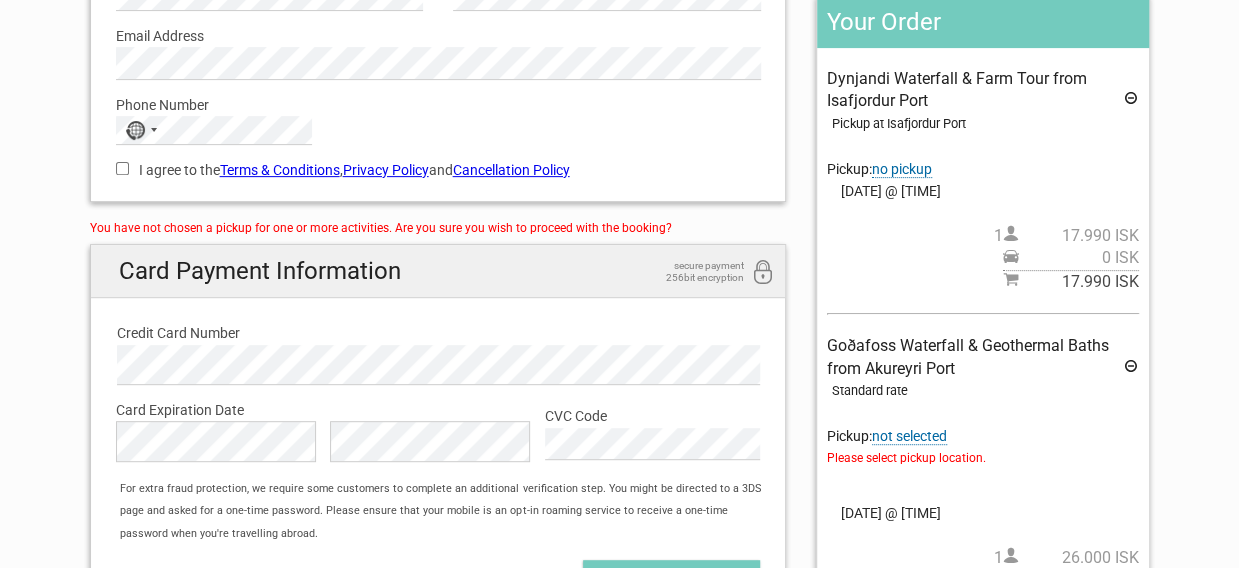 click on "not selected" at bounding box center (909, 436) 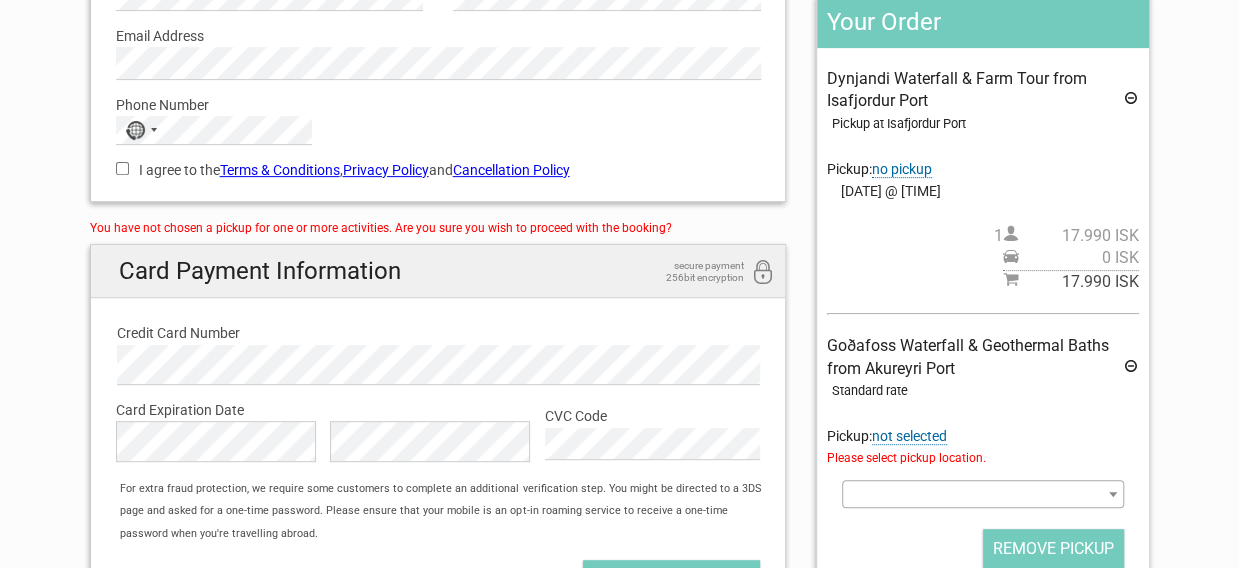 click at bounding box center (1113, 494) 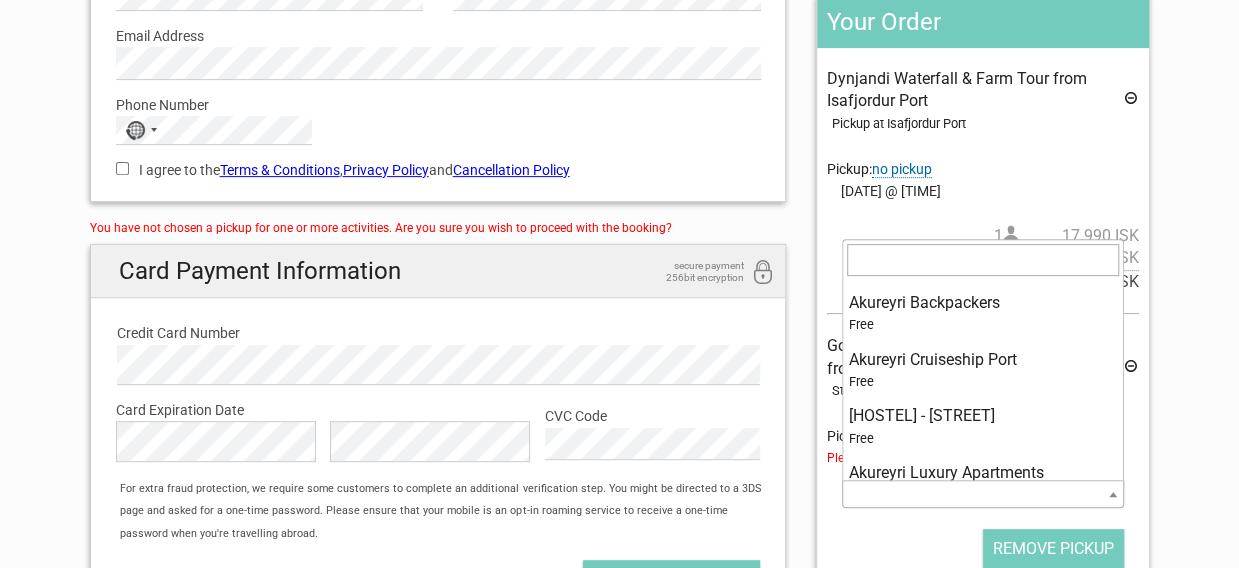 scroll, scrollTop: 392, scrollLeft: 0, axis: vertical 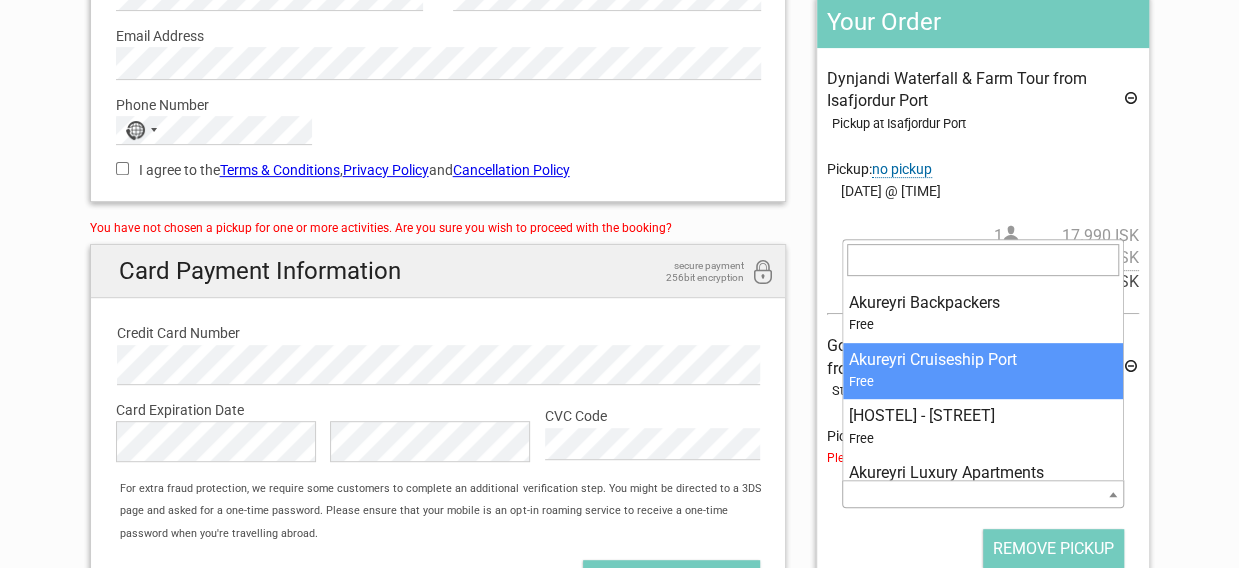 select on "335573" 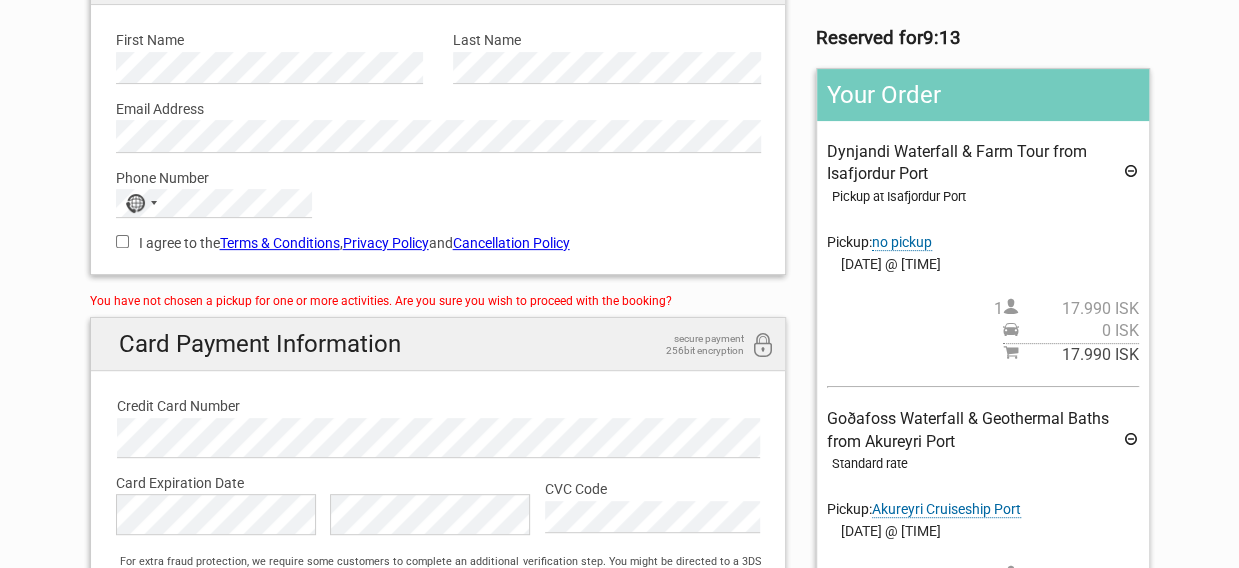 scroll, scrollTop: 230, scrollLeft: 0, axis: vertical 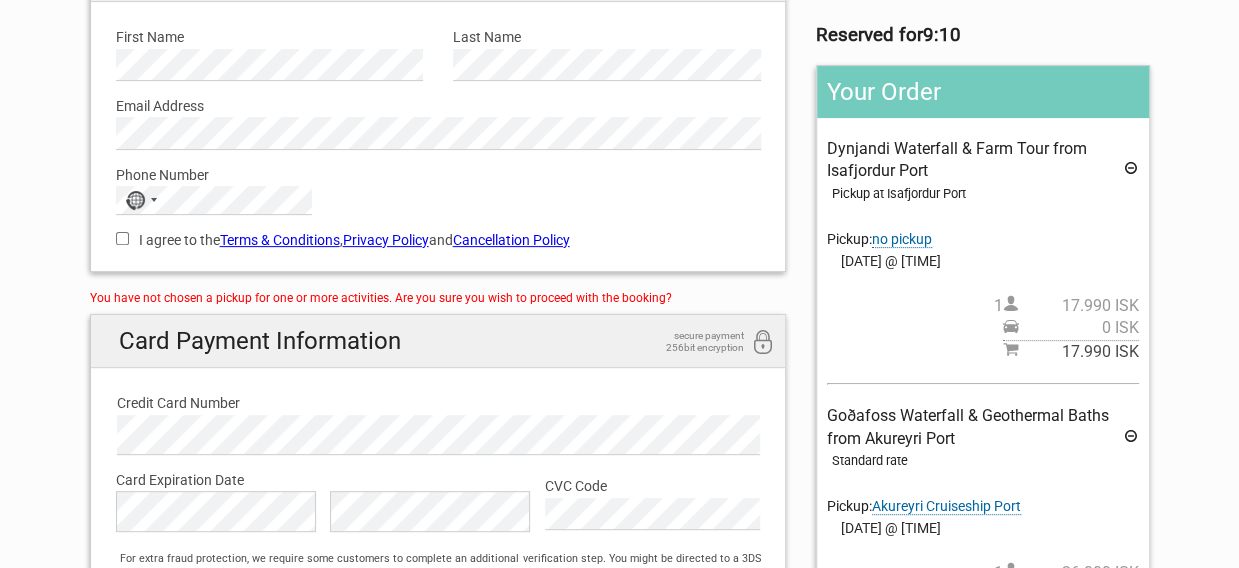 click on "no pickup" at bounding box center (902, 239) 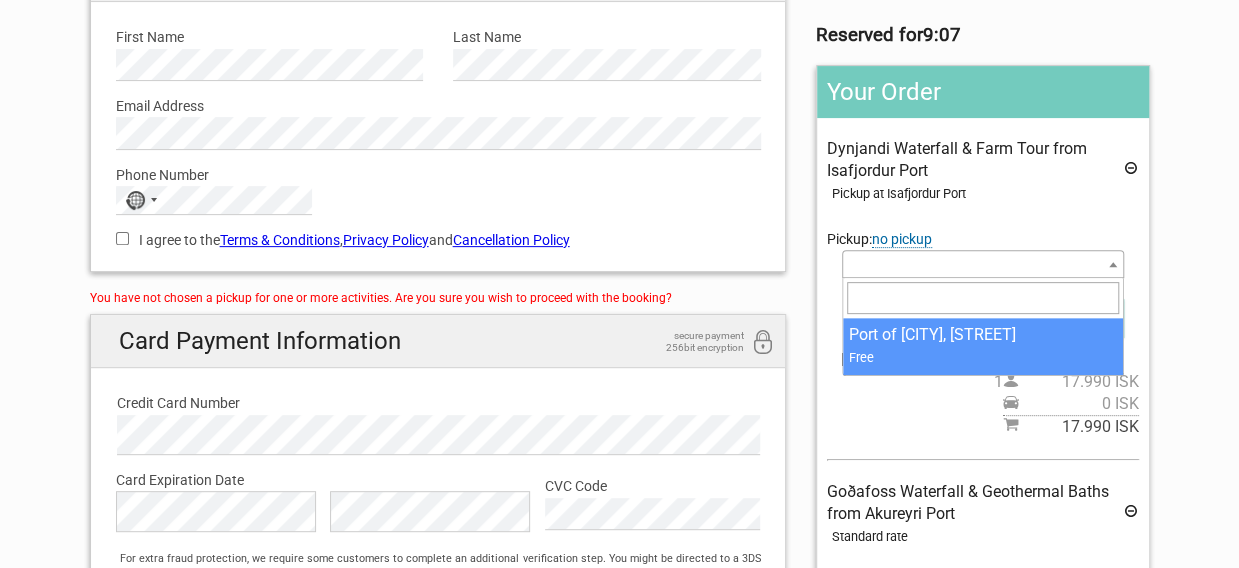 click at bounding box center (1113, 264) 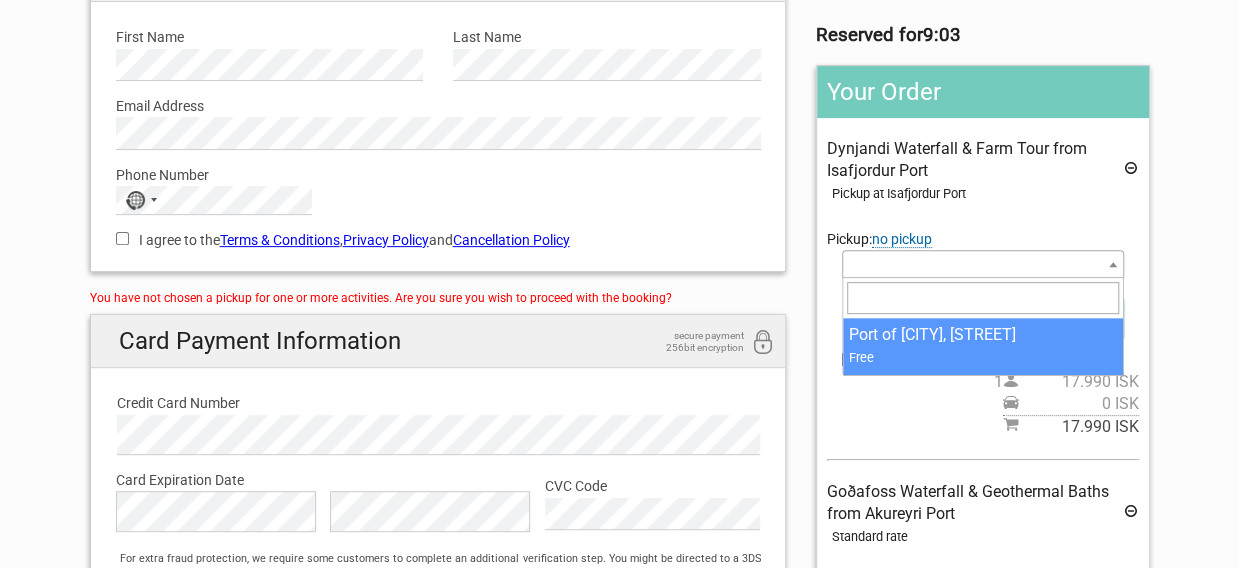 select on "16842" 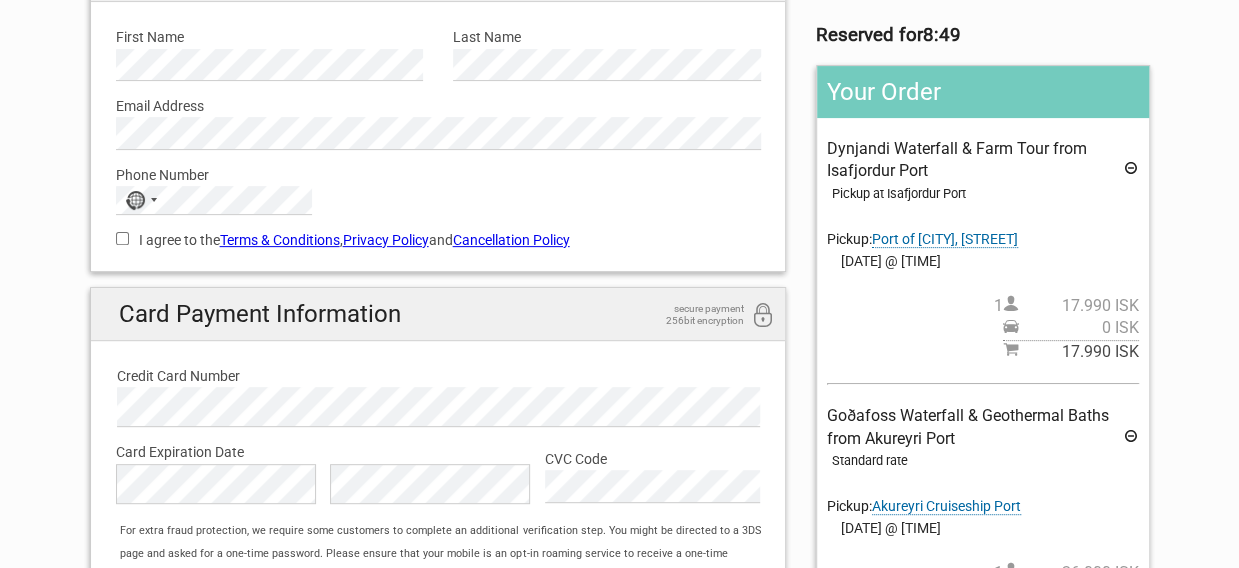 click on "I agree to the  Terms & Conditions ,  Privacy Policy  and  Cancellation Policy" at bounding box center [438, 240] 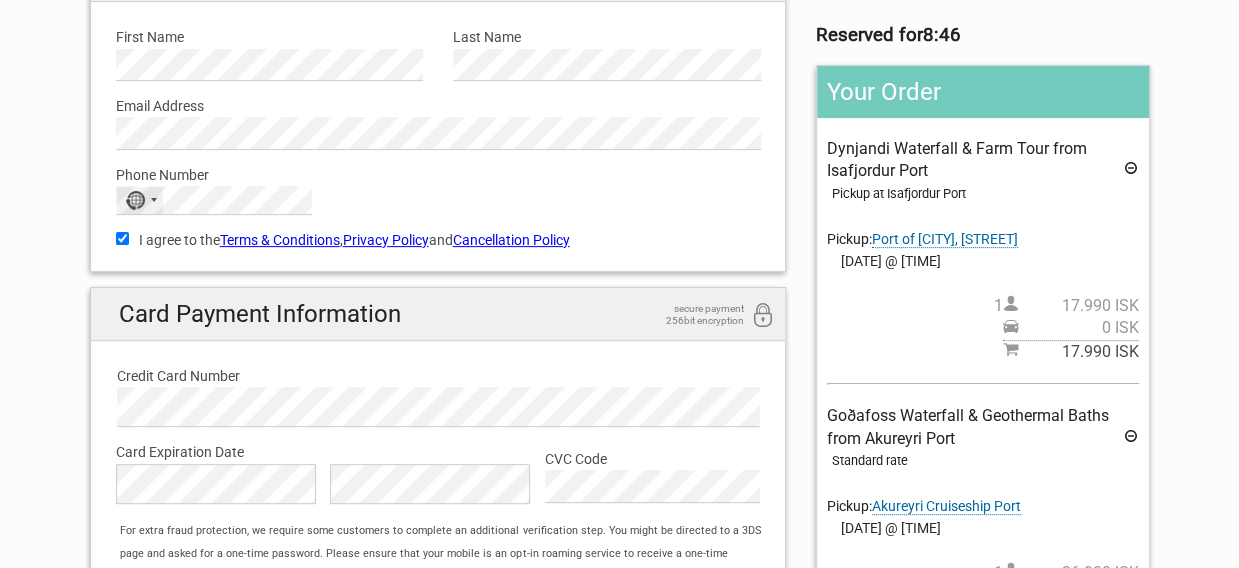 click on "No country selected" at bounding box center (140, 200) 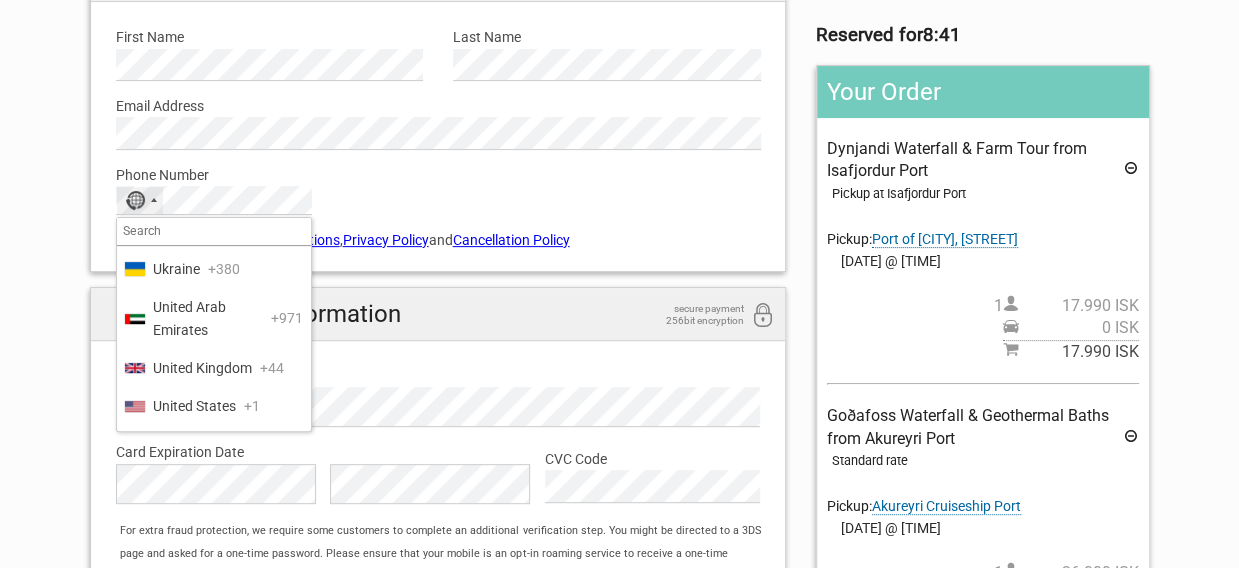 scroll, scrollTop: 9944, scrollLeft: 0, axis: vertical 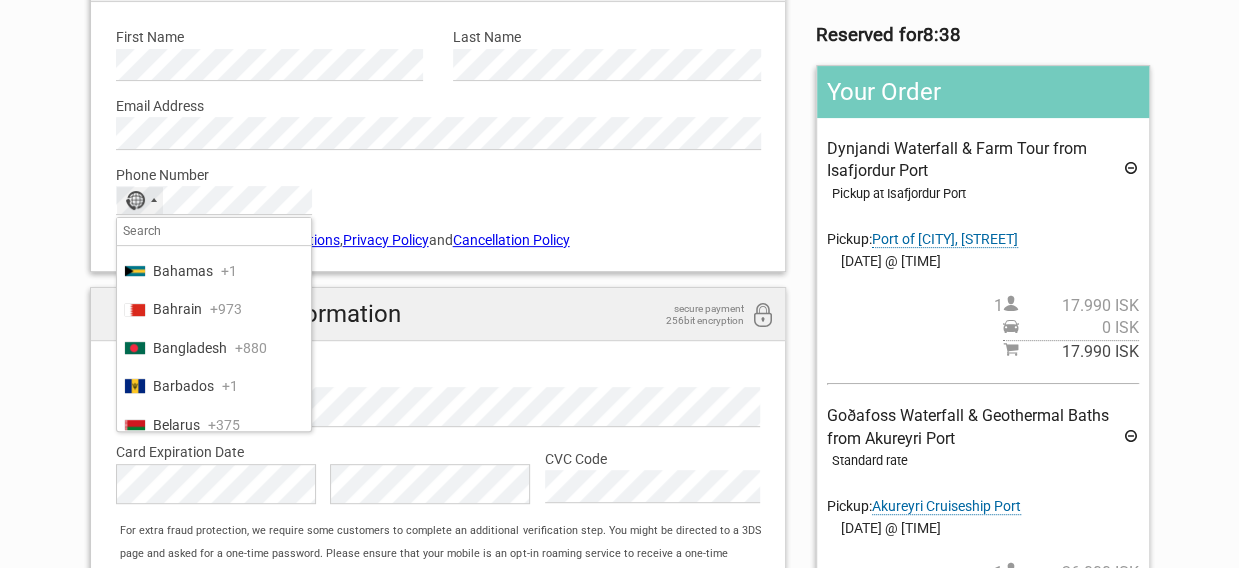 drag, startPoint x: 305, startPoint y: 279, endPoint x: 294, endPoint y: 285, distance: 12.529964 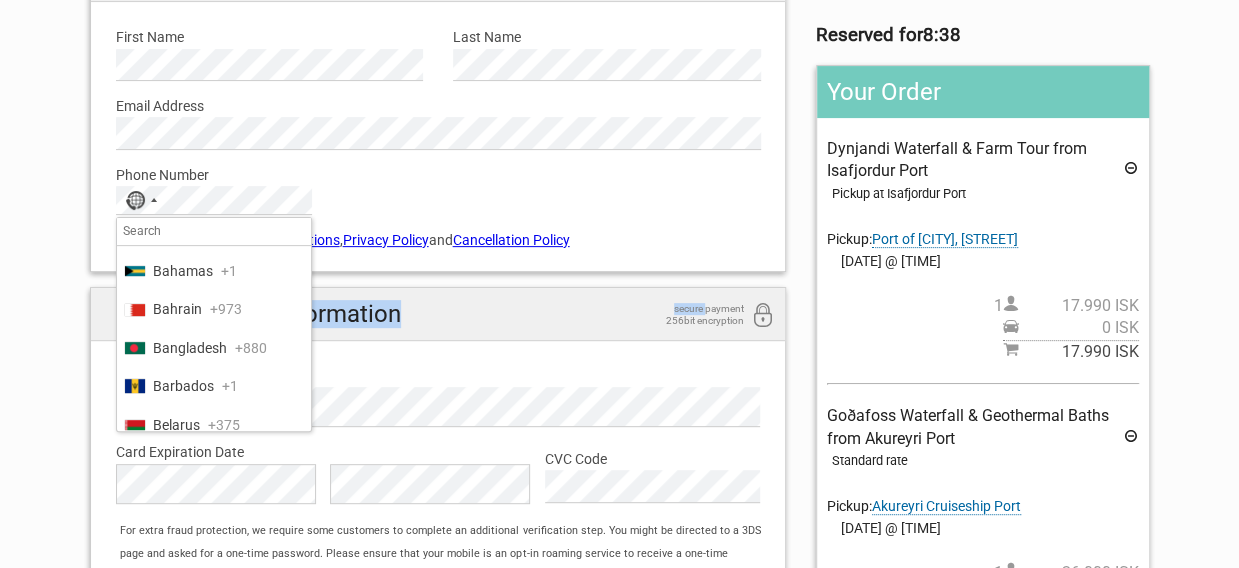 click on "Card Payment Information secure payment 256bit encryption" at bounding box center [438, 314] 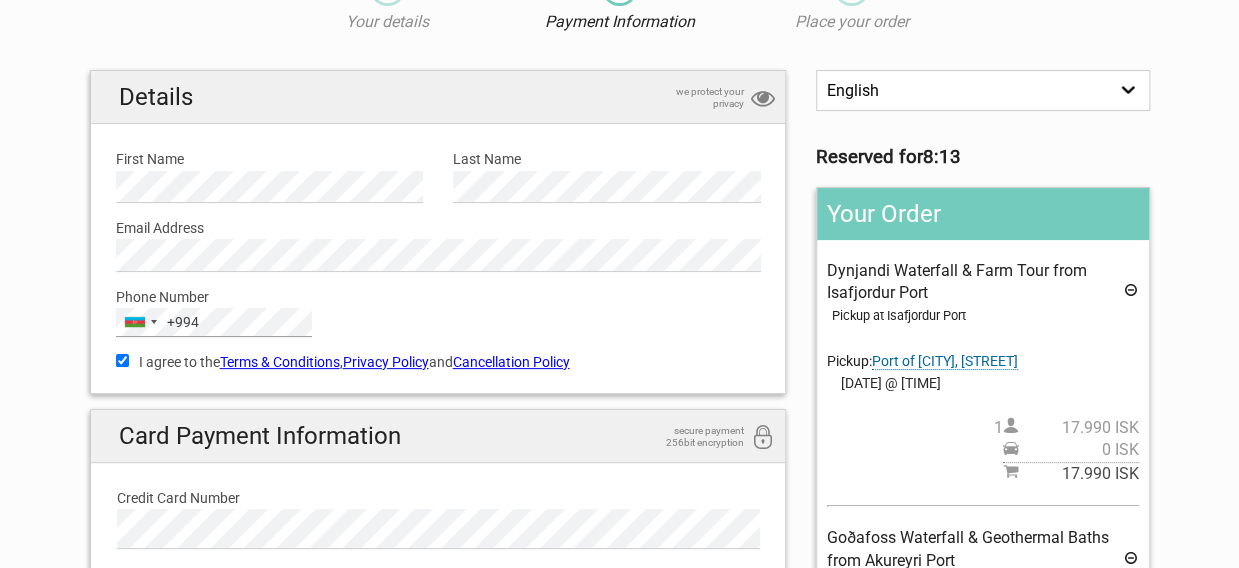 scroll, scrollTop: 84, scrollLeft: 0, axis: vertical 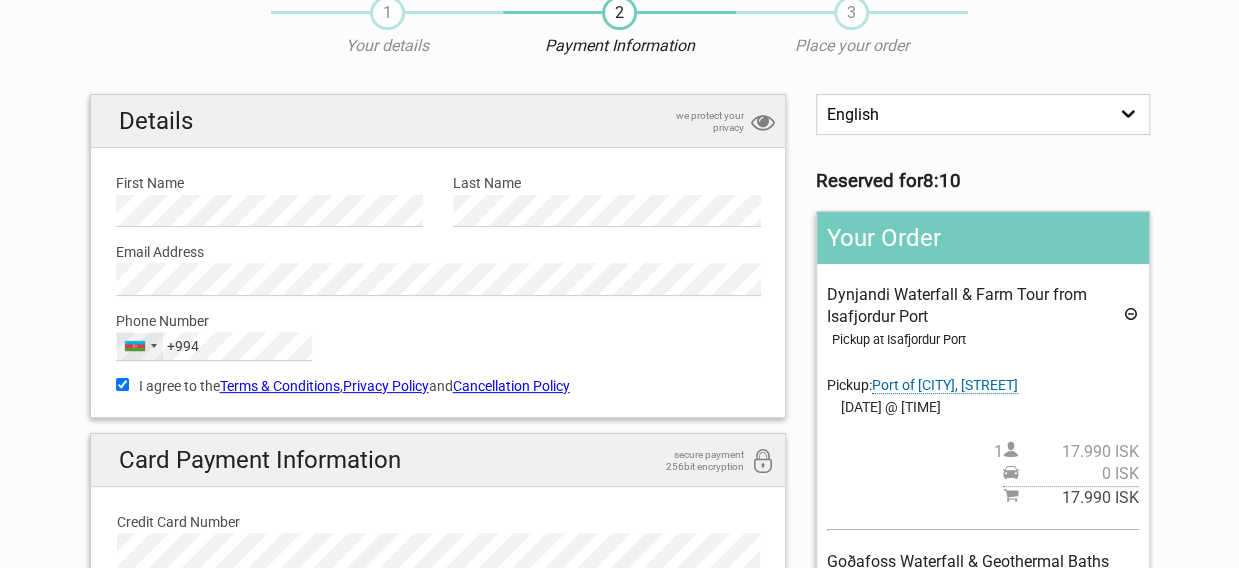 click on "Azerbaijan +994" at bounding box center [140, 346] 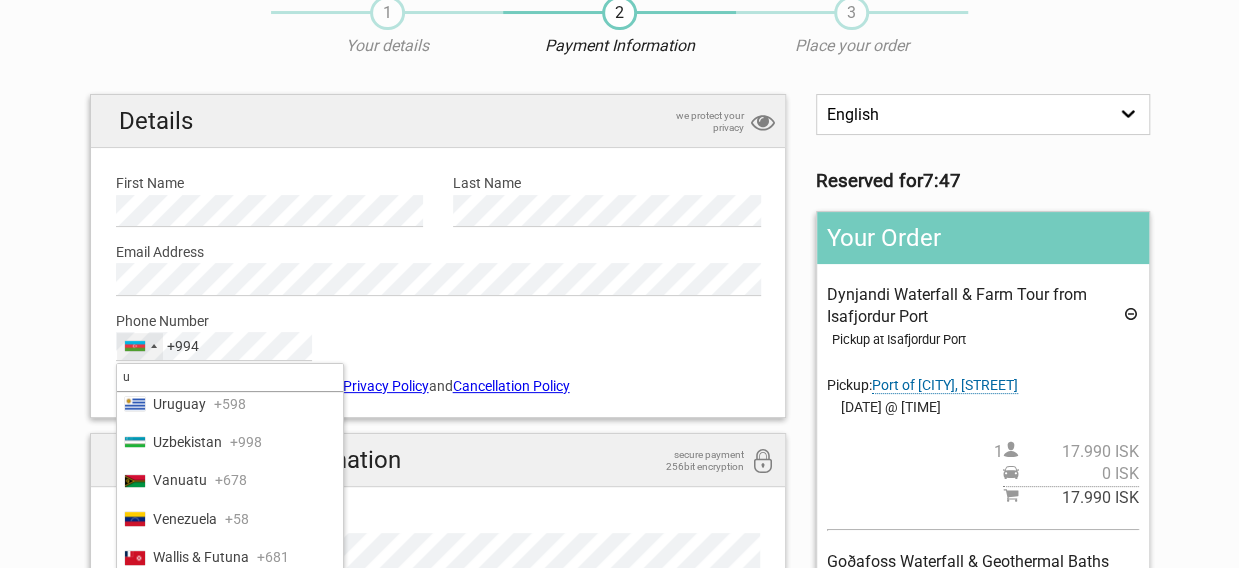 scroll, scrollTop: 0, scrollLeft: 0, axis: both 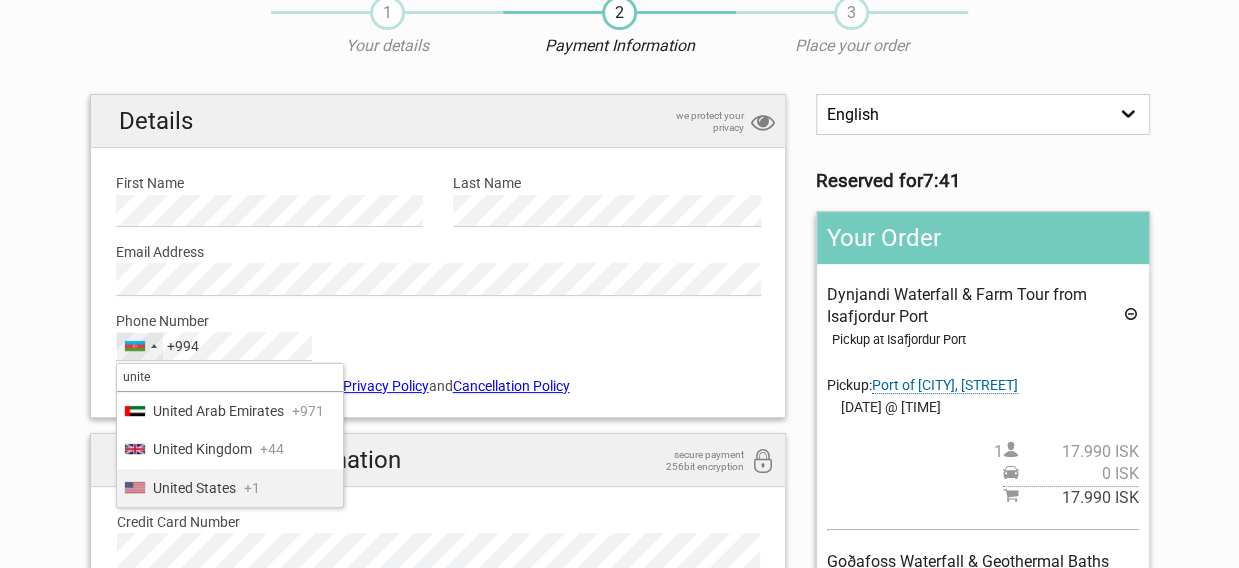 type on "unite" 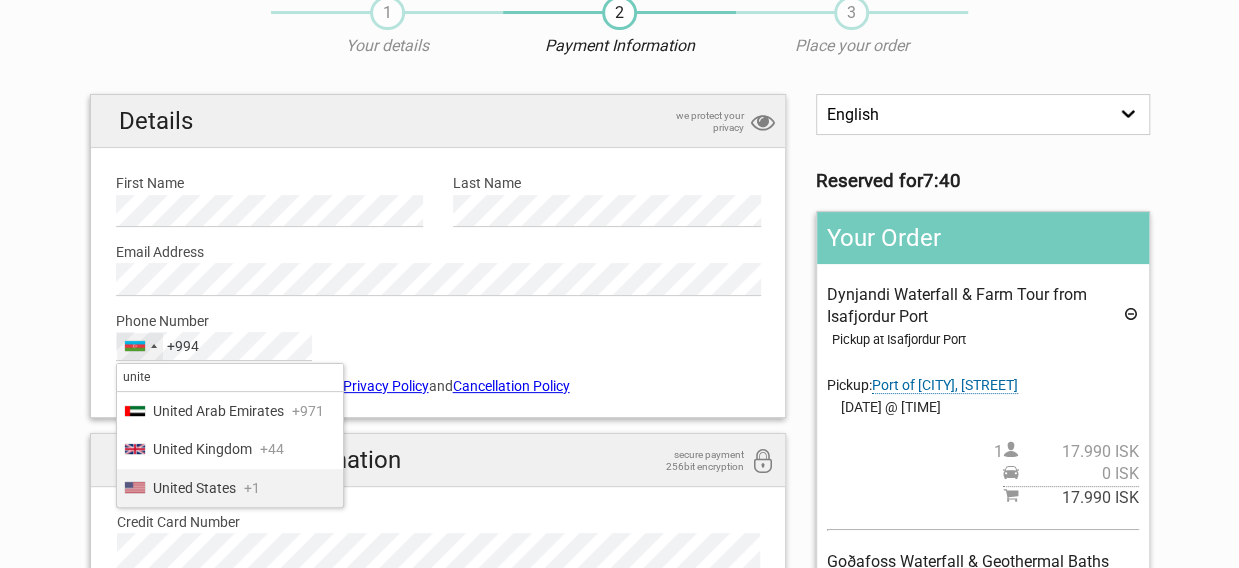 click on "United States" at bounding box center [194, 488] 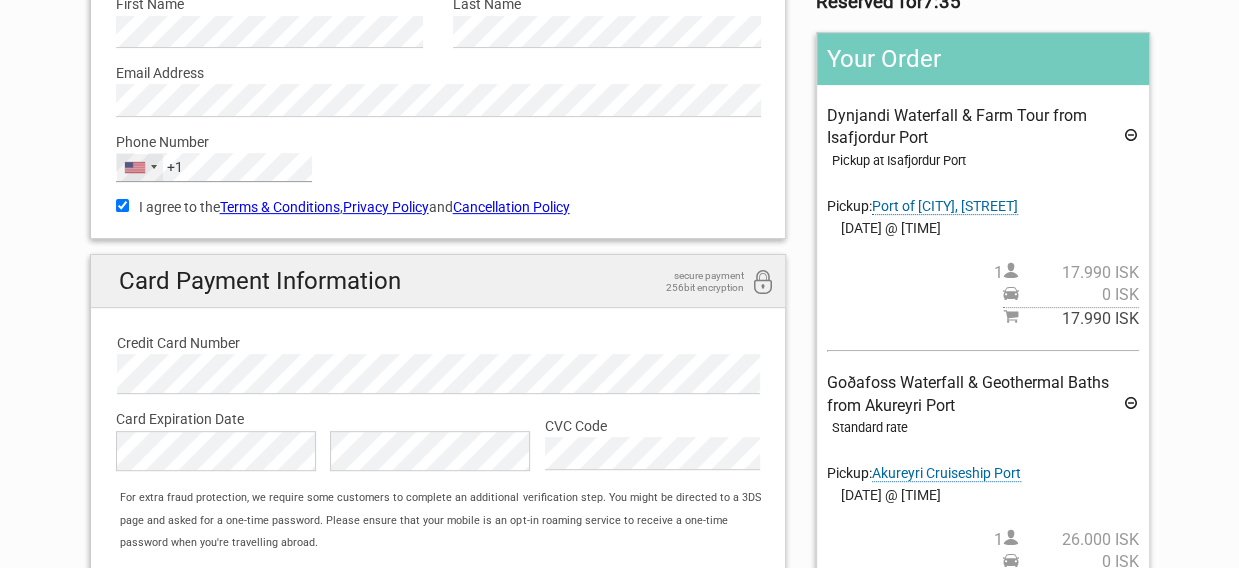scroll, scrollTop: 264, scrollLeft: 0, axis: vertical 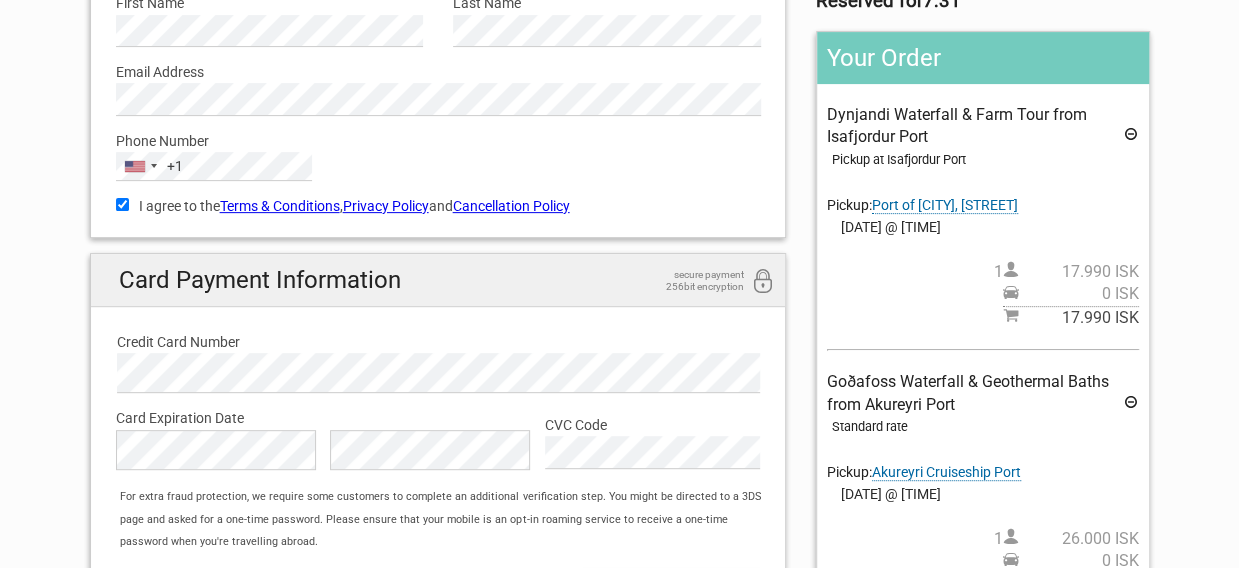 click on "Terms & Conditions" at bounding box center (280, 206) 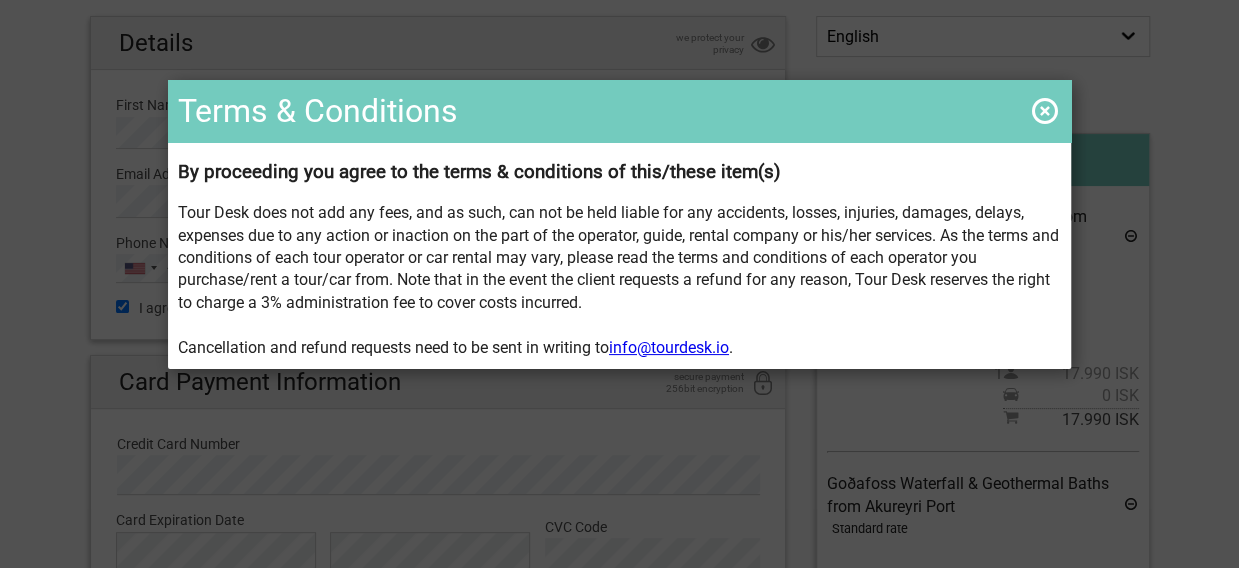 scroll, scrollTop: 160, scrollLeft: 0, axis: vertical 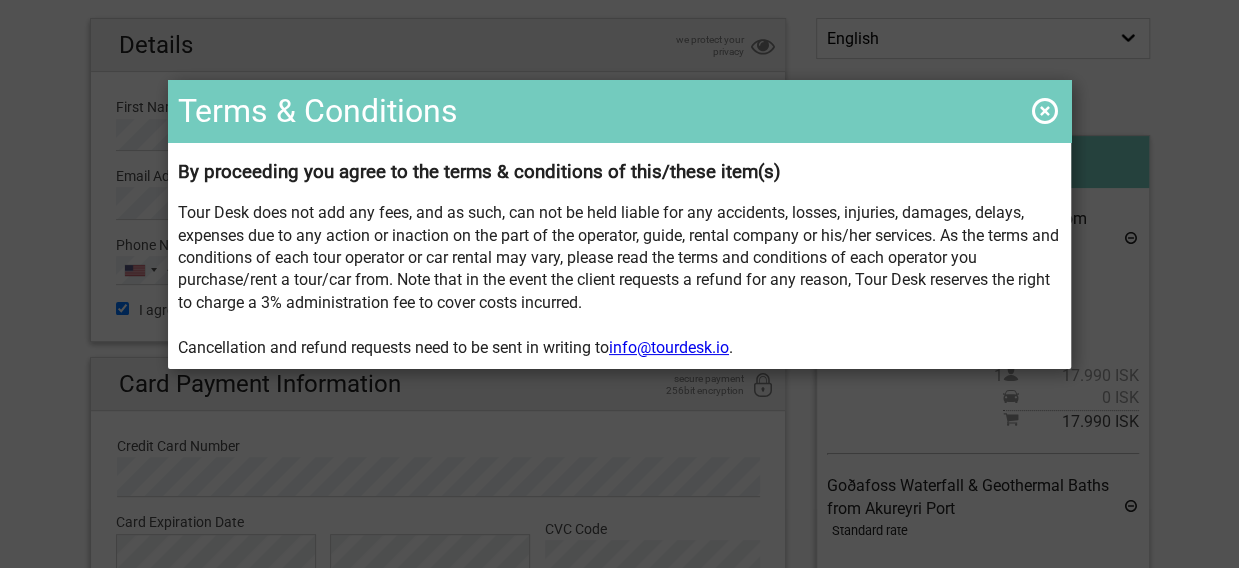 click at bounding box center (1045, 111) 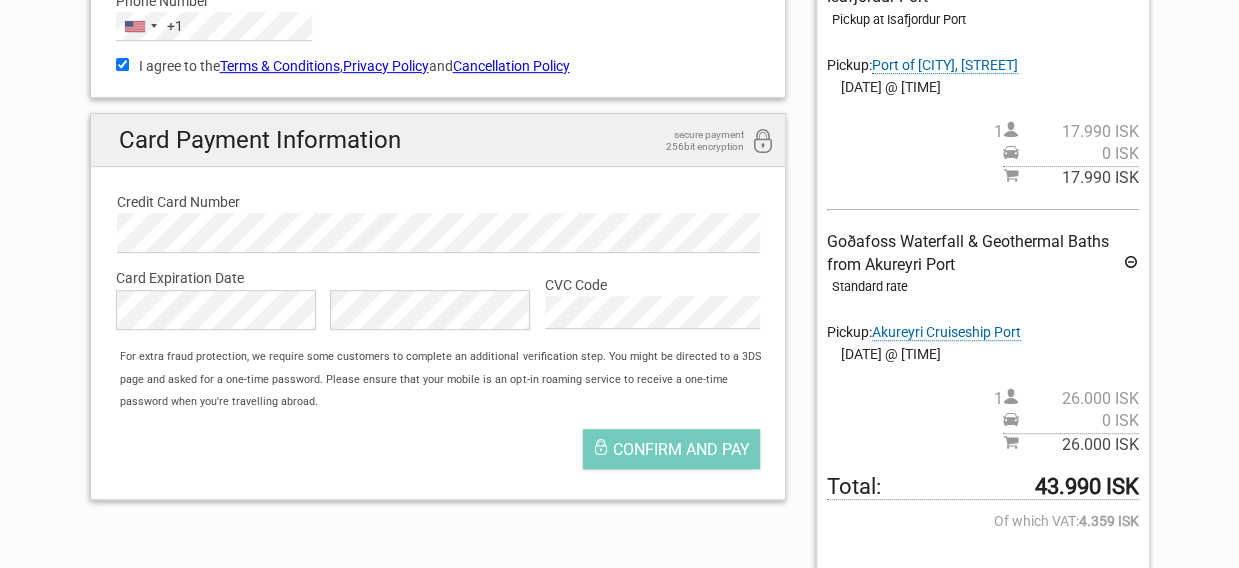 scroll, scrollTop: 420, scrollLeft: 0, axis: vertical 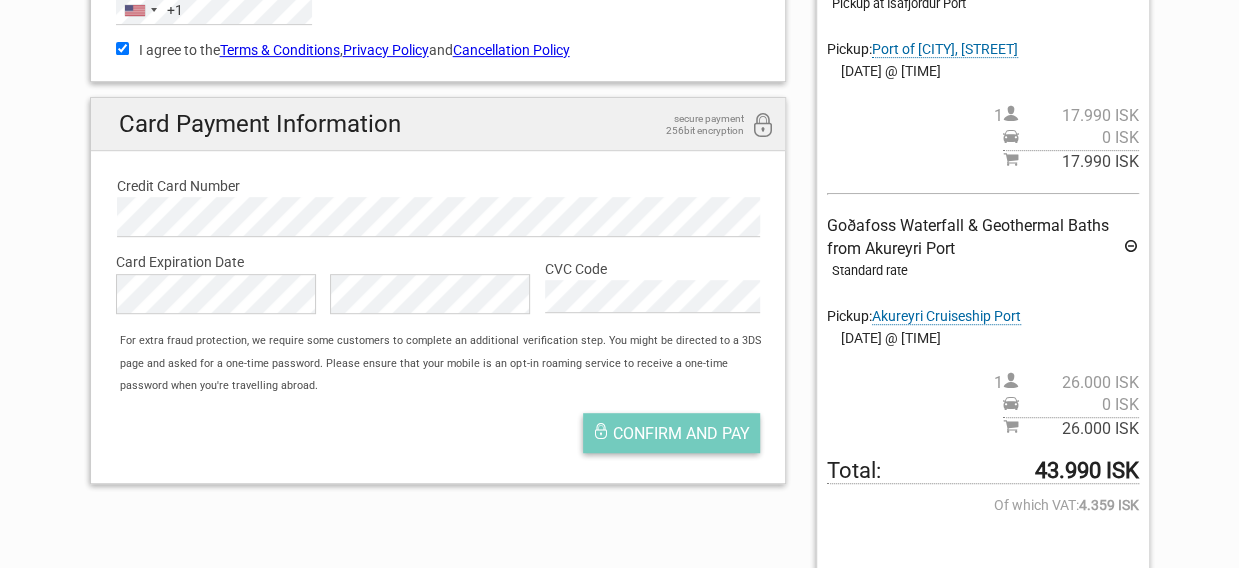 click on "Confirm and pay" at bounding box center [681, 433] 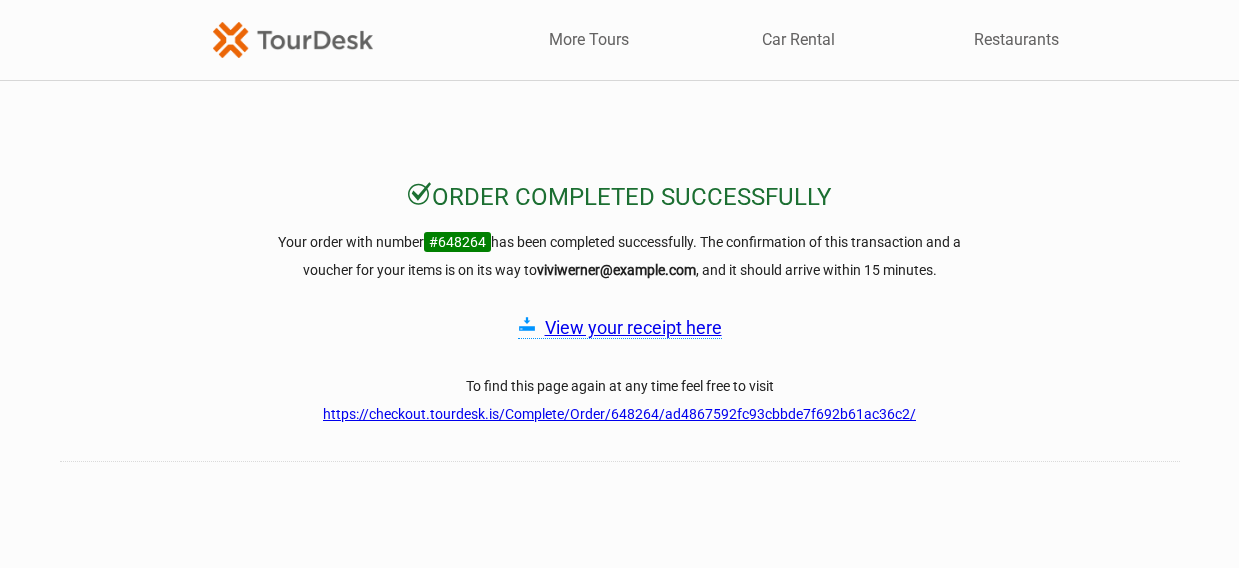 scroll, scrollTop: 0, scrollLeft: 0, axis: both 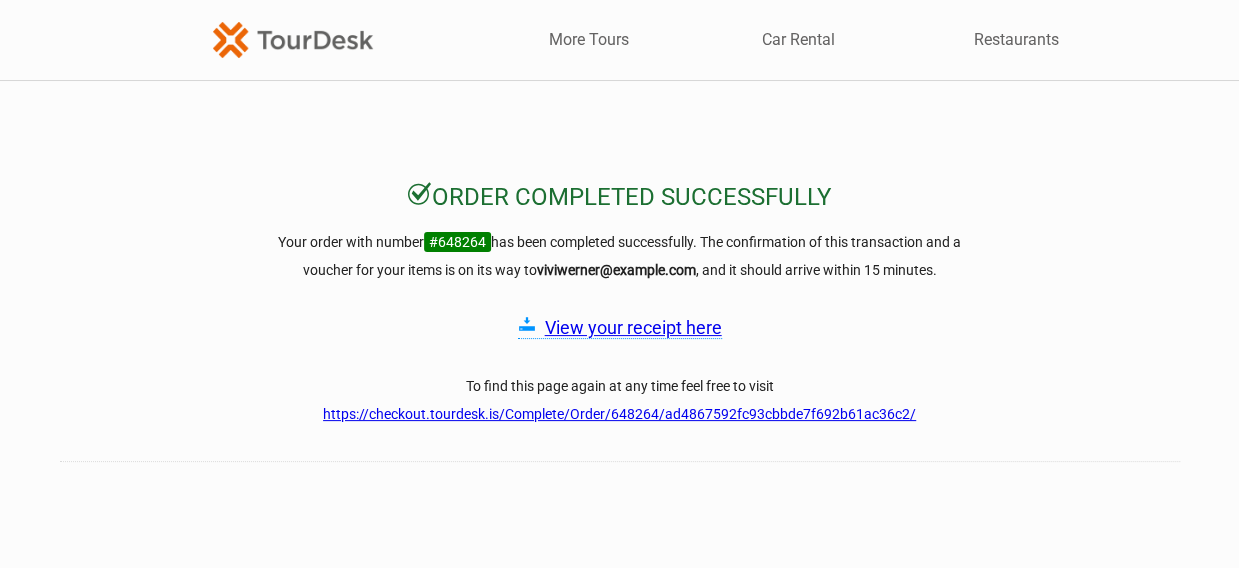 click on "View your receipt here" at bounding box center [633, 327] 